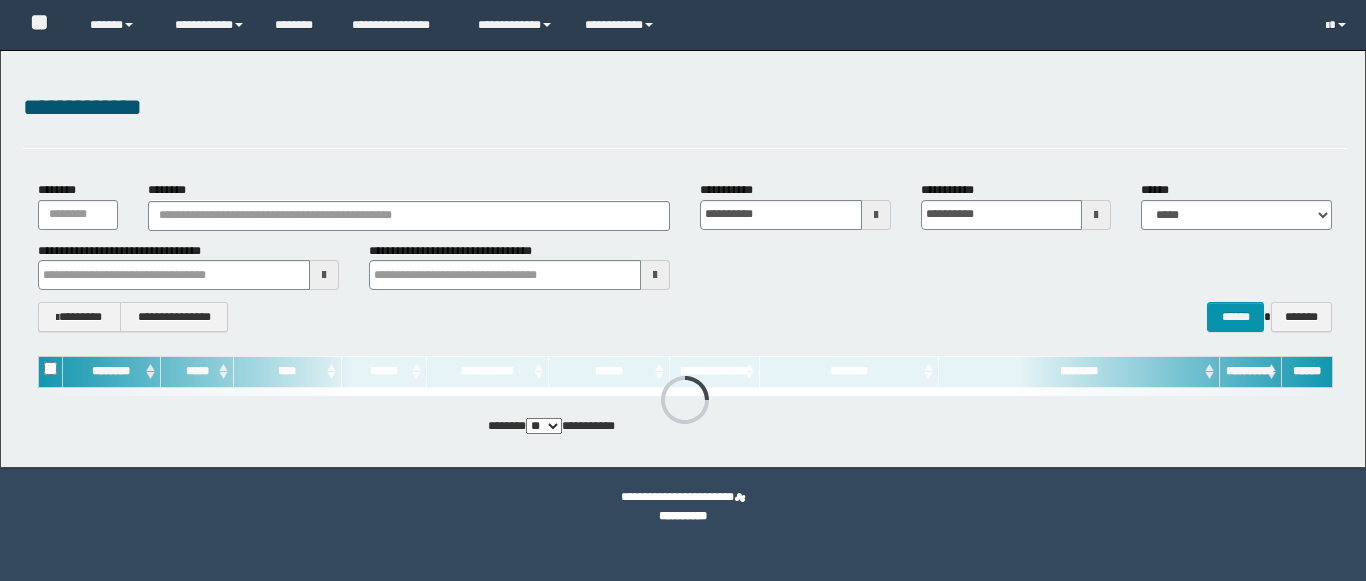 scroll, scrollTop: 0, scrollLeft: 0, axis: both 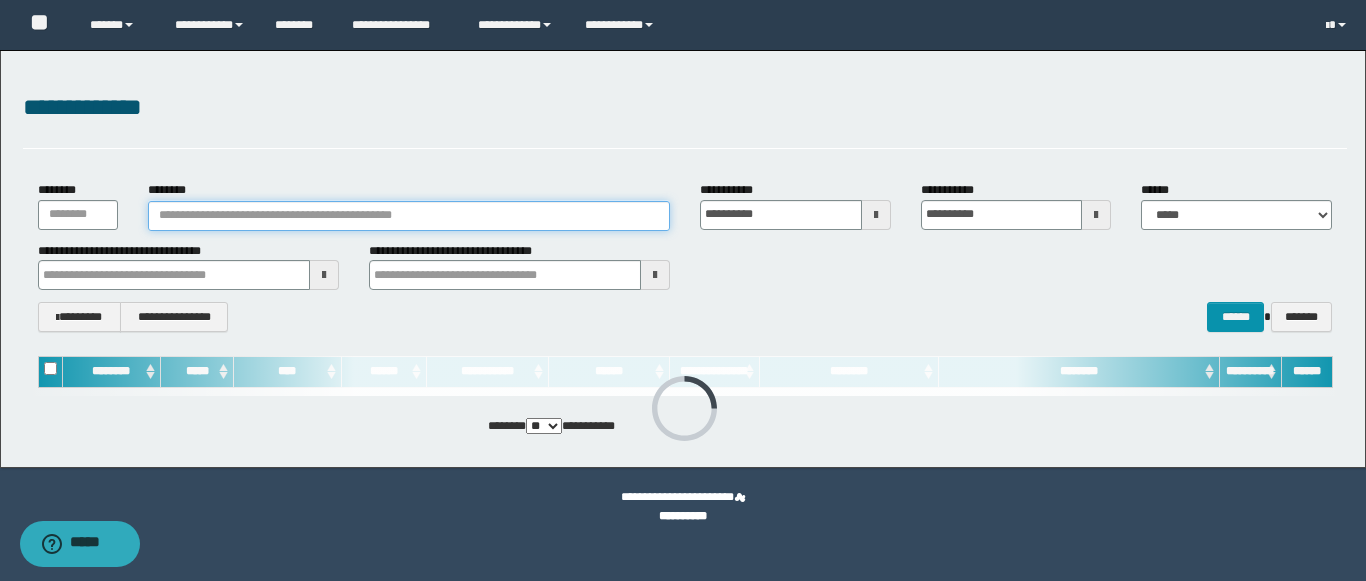 click on "********" at bounding box center [409, 216] 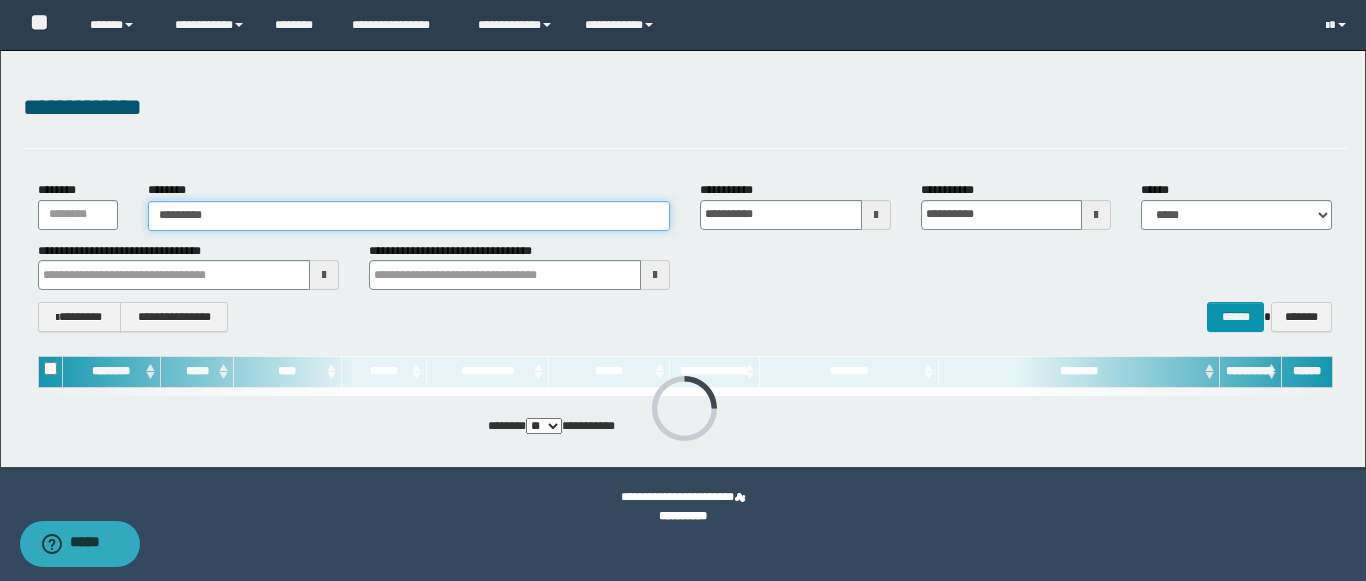 type on "********" 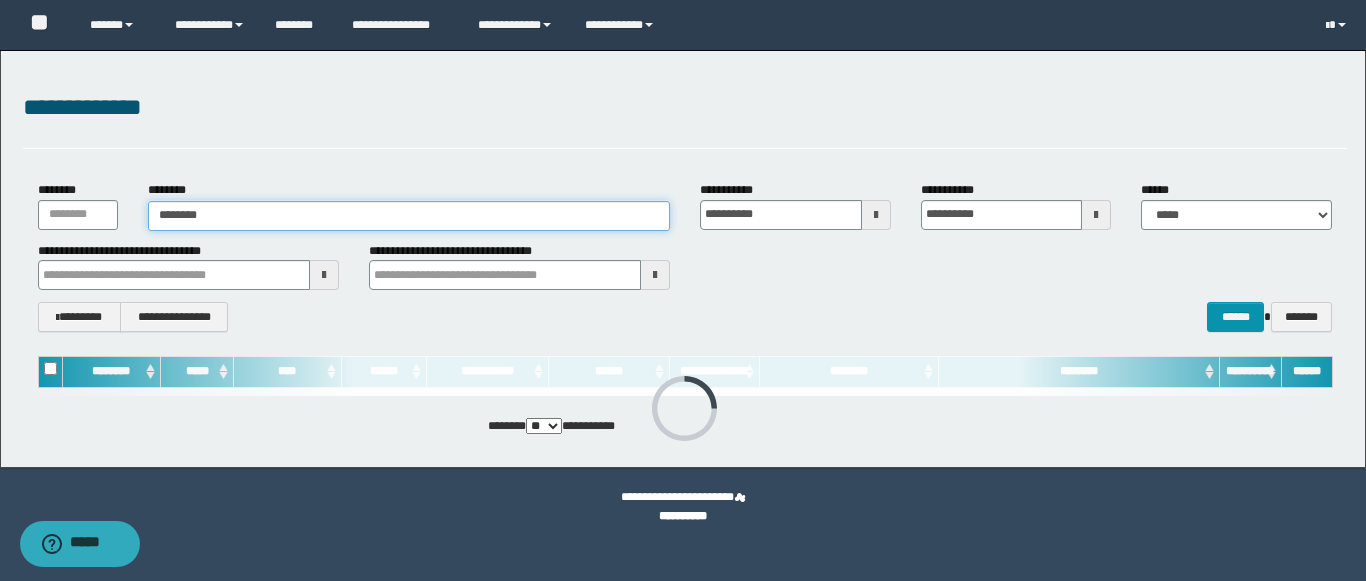 type on "********" 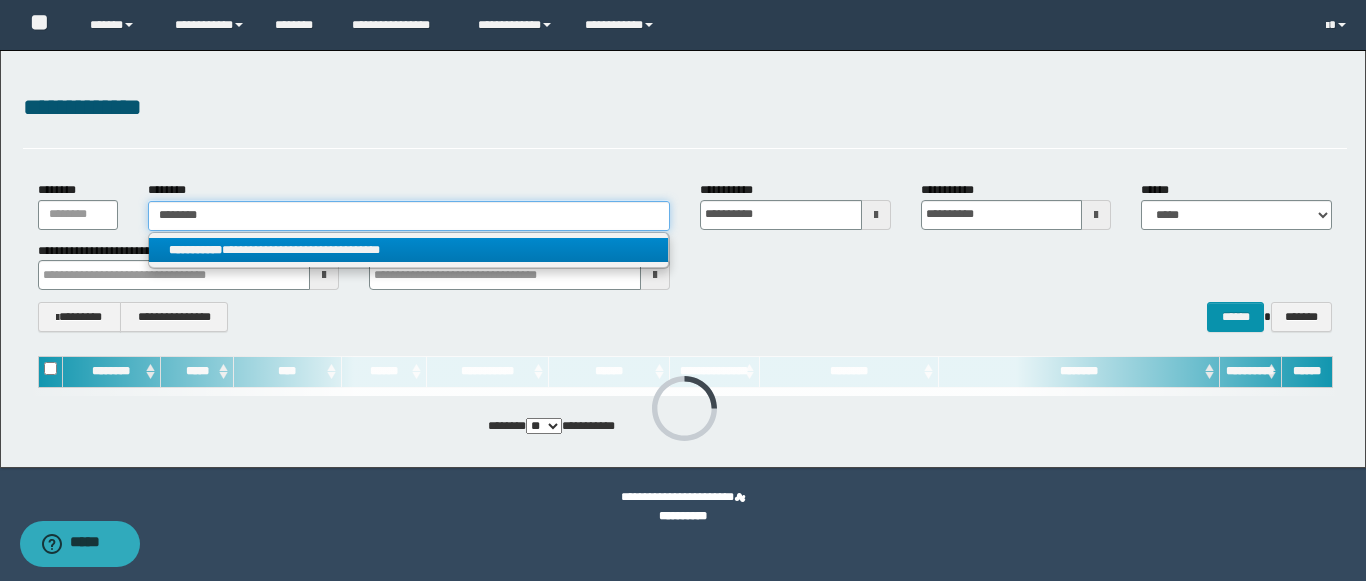 type on "********" 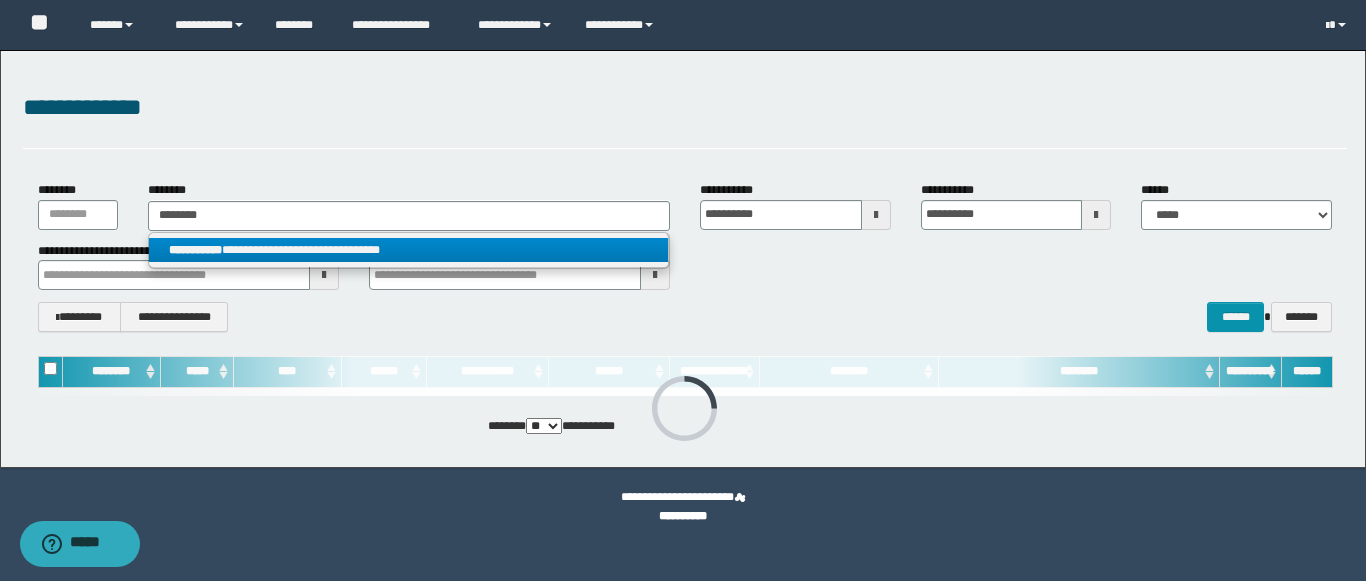 click on "**********" at bounding box center [408, 250] 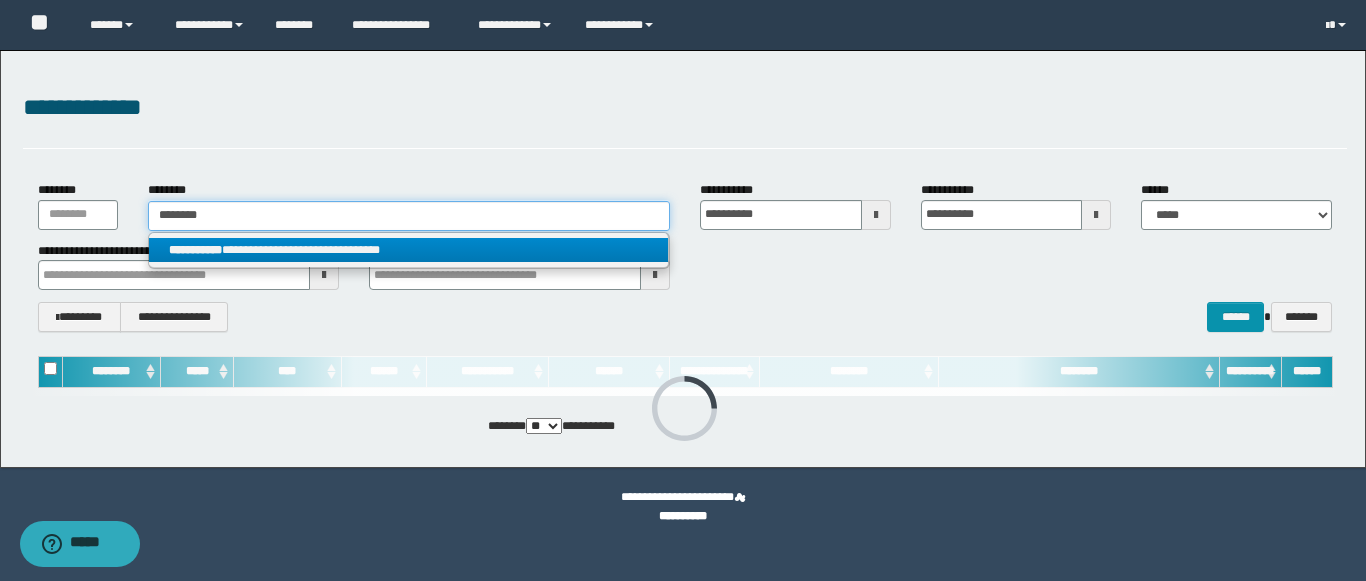 type 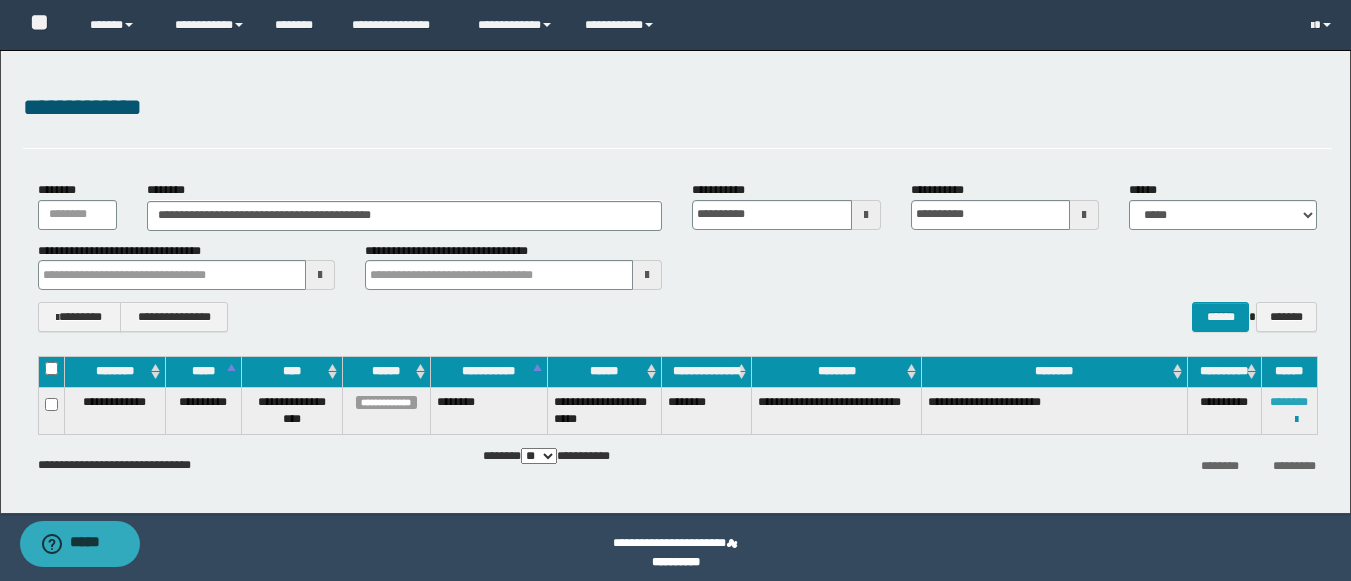 click on "********" at bounding box center (1289, 402) 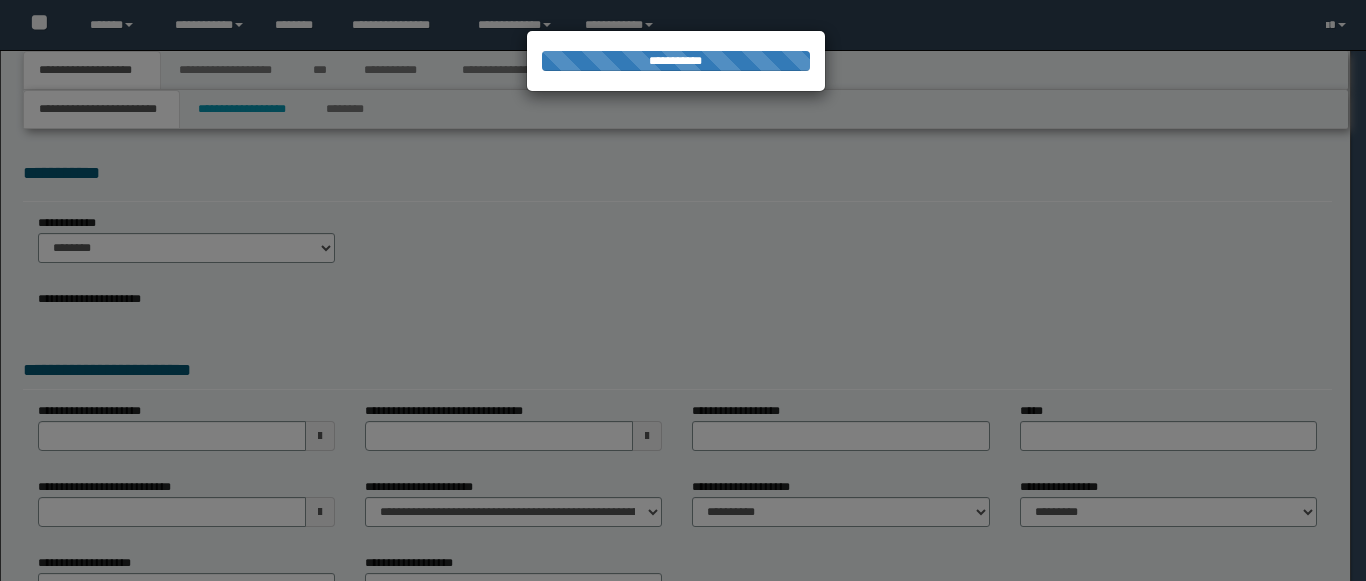 scroll, scrollTop: 0, scrollLeft: 0, axis: both 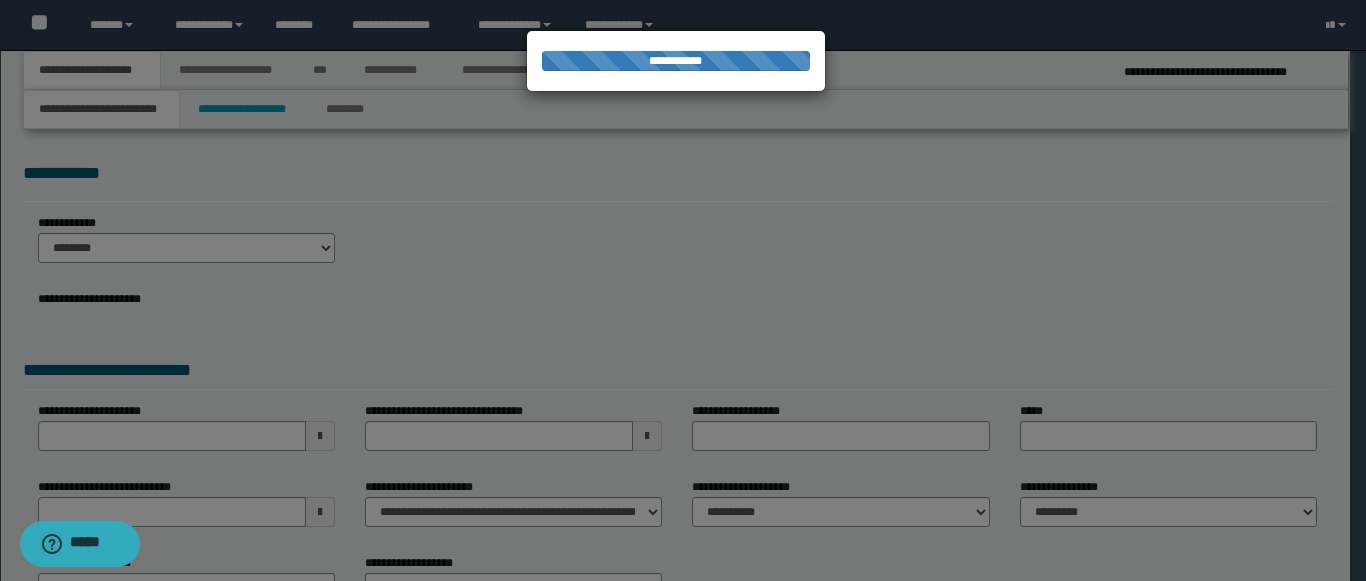 select on "*" 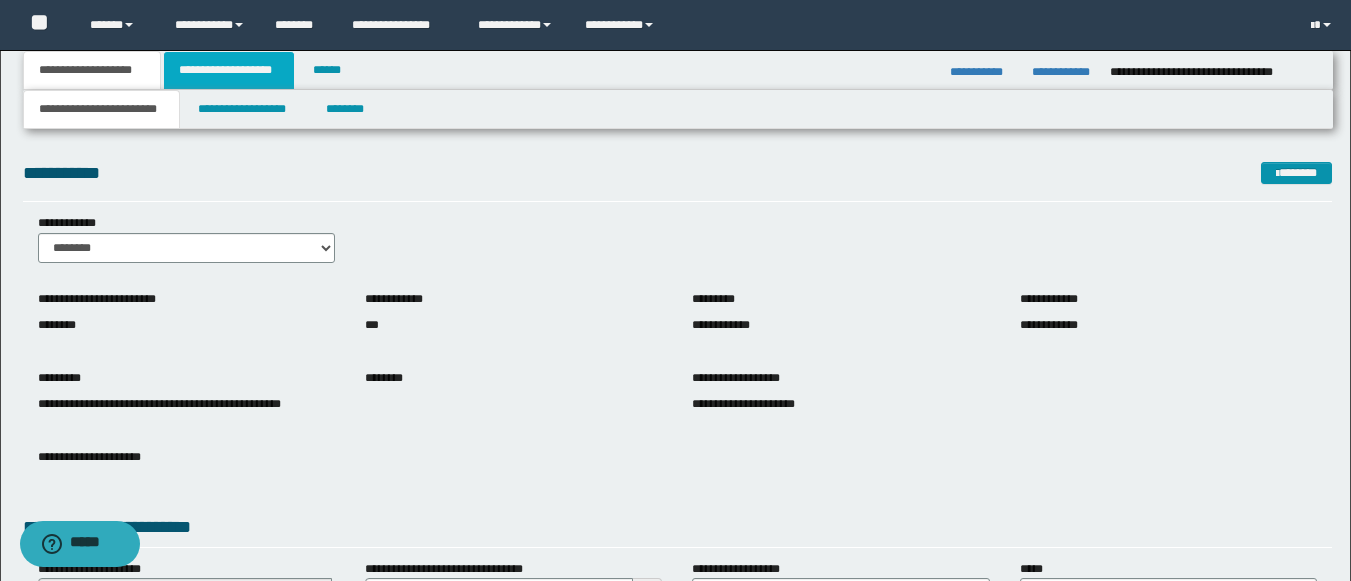 click on "**********" at bounding box center (229, 70) 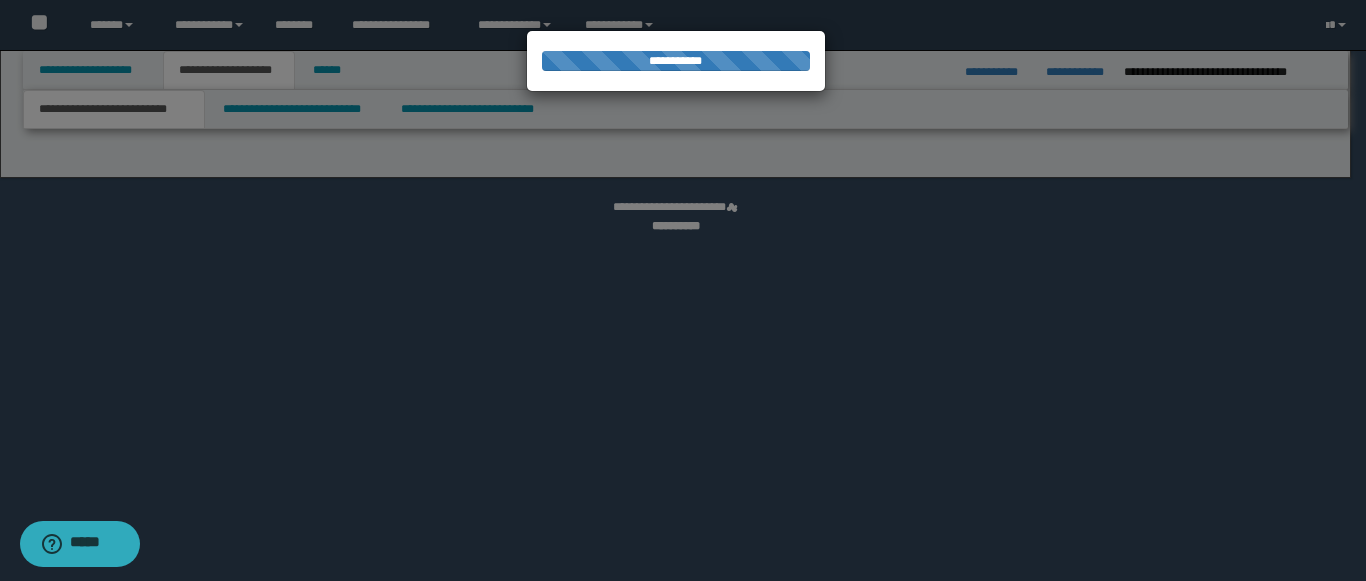 click at bounding box center (683, 290) 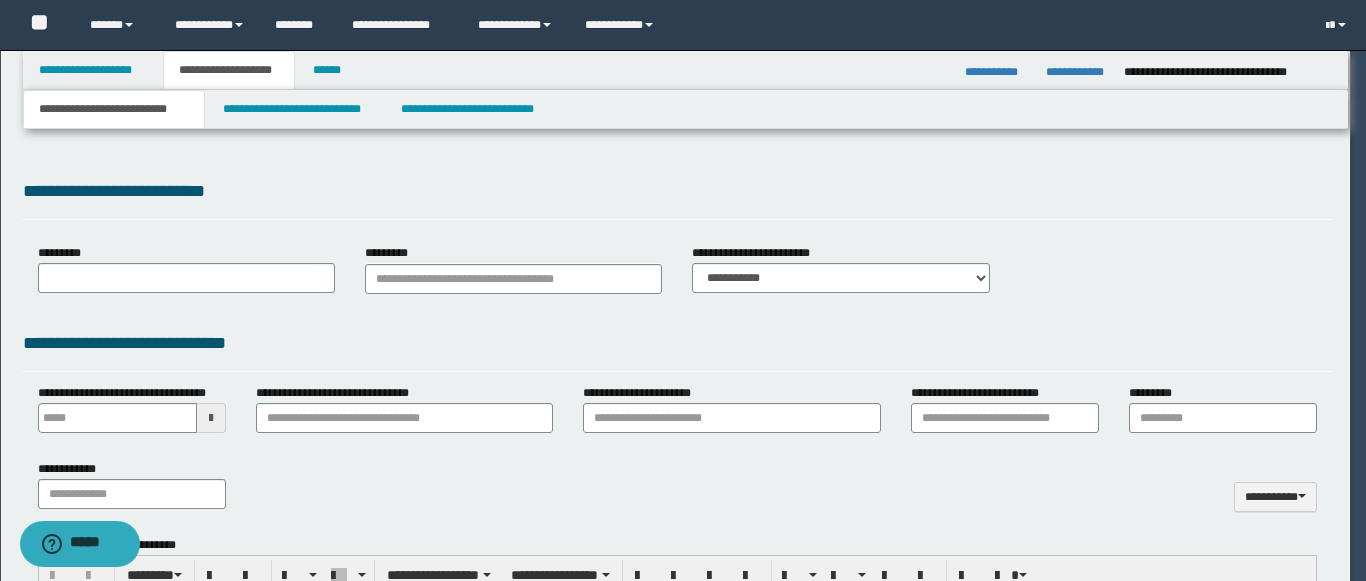 type 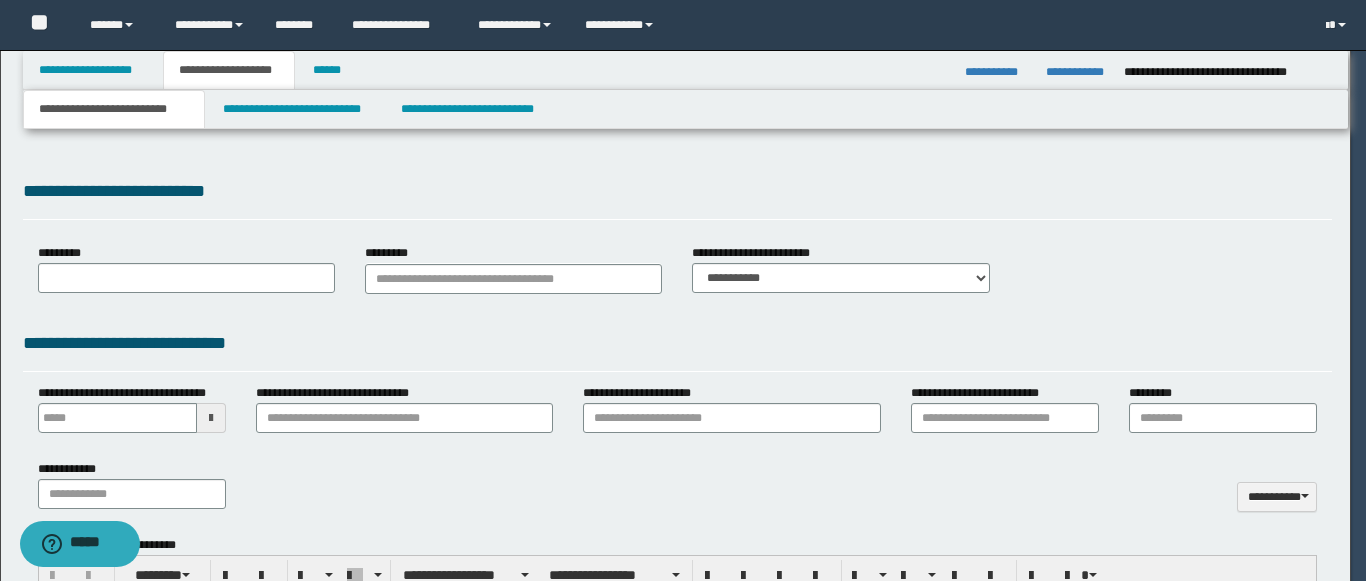 scroll, scrollTop: 0, scrollLeft: 0, axis: both 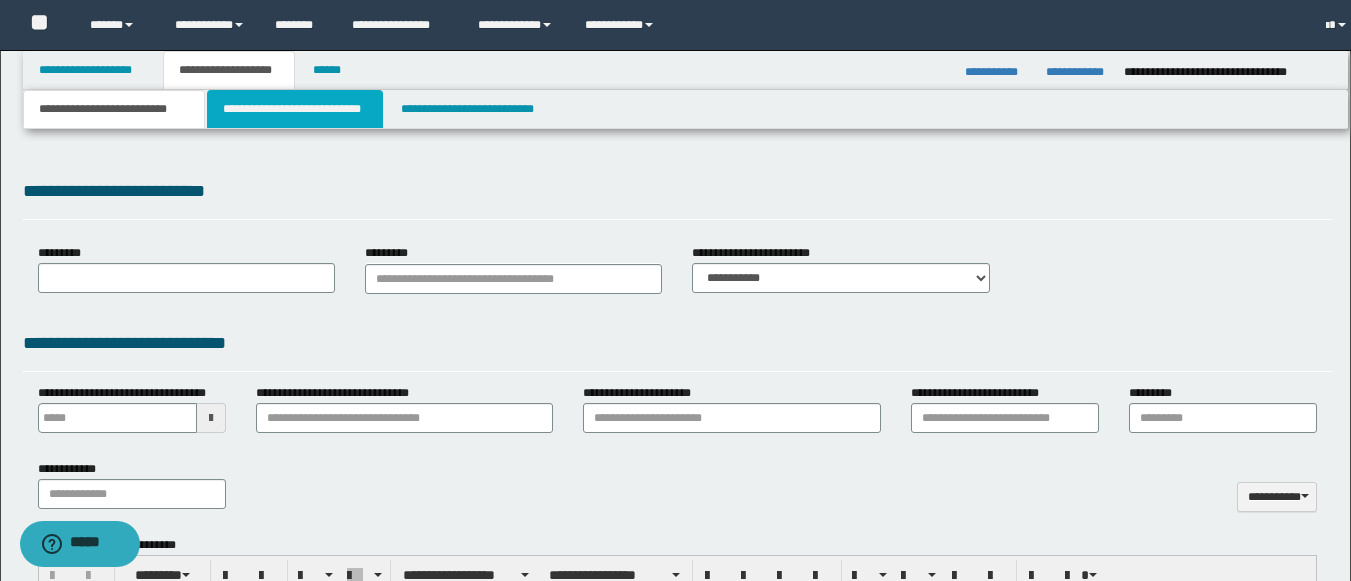 click on "**********" at bounding box center [295, 109] 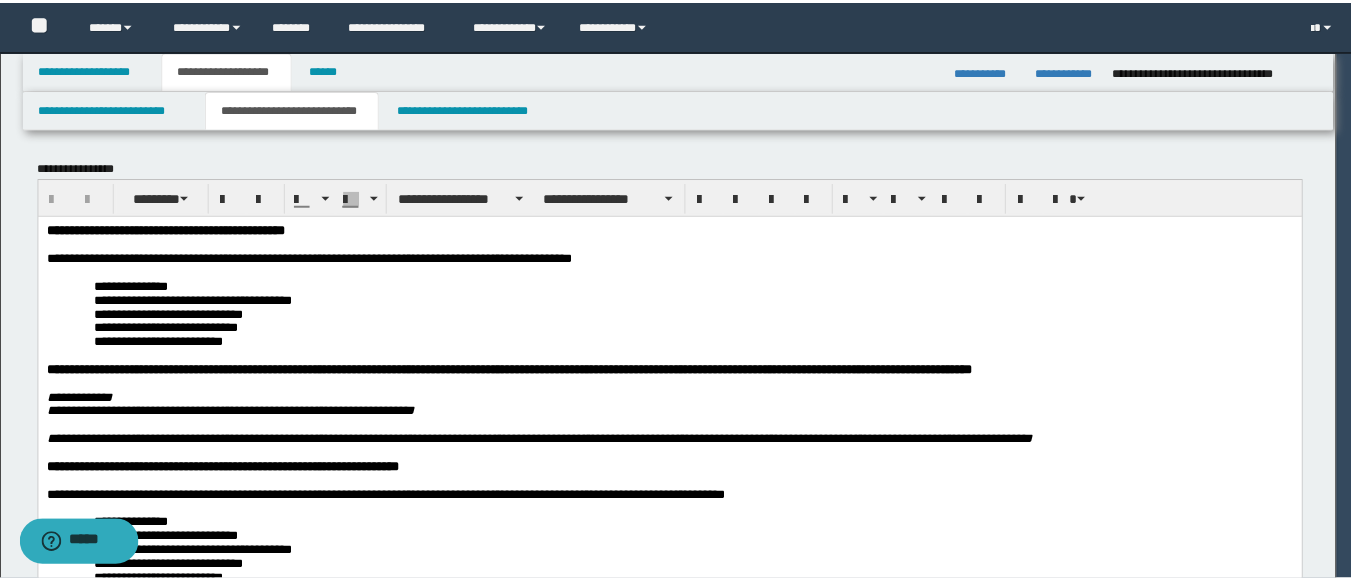 scroll, scrollTop: 0, scrollLeft: 0, axis: both 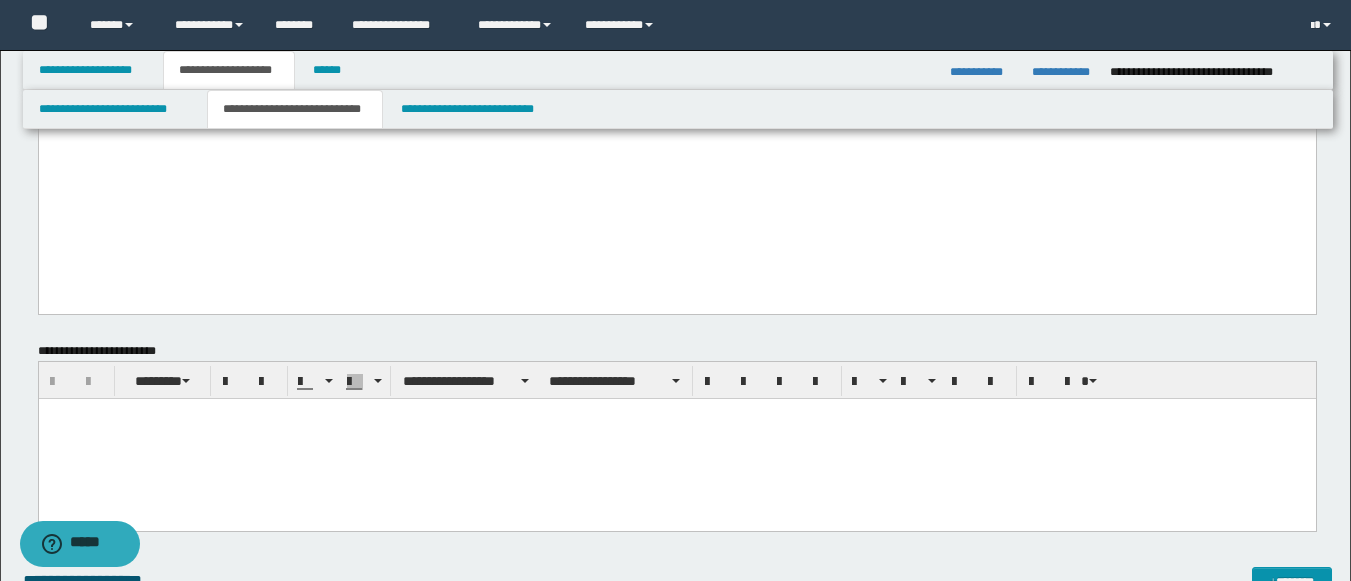 click on "**********" at bounding box center (676, -573) 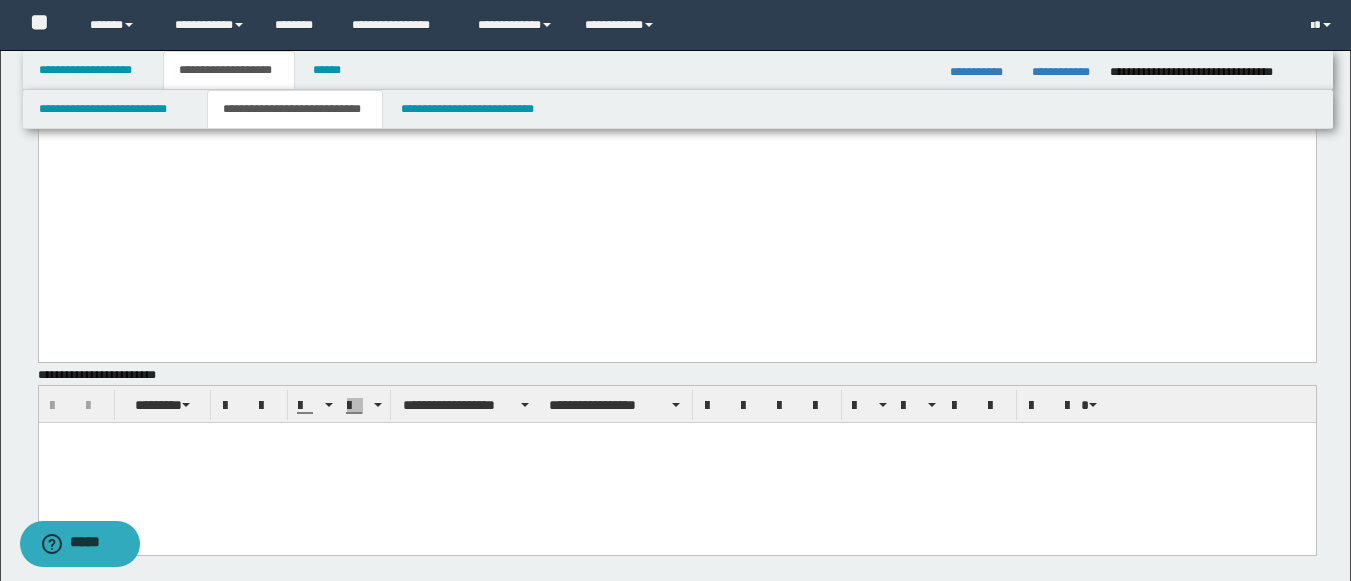 paste 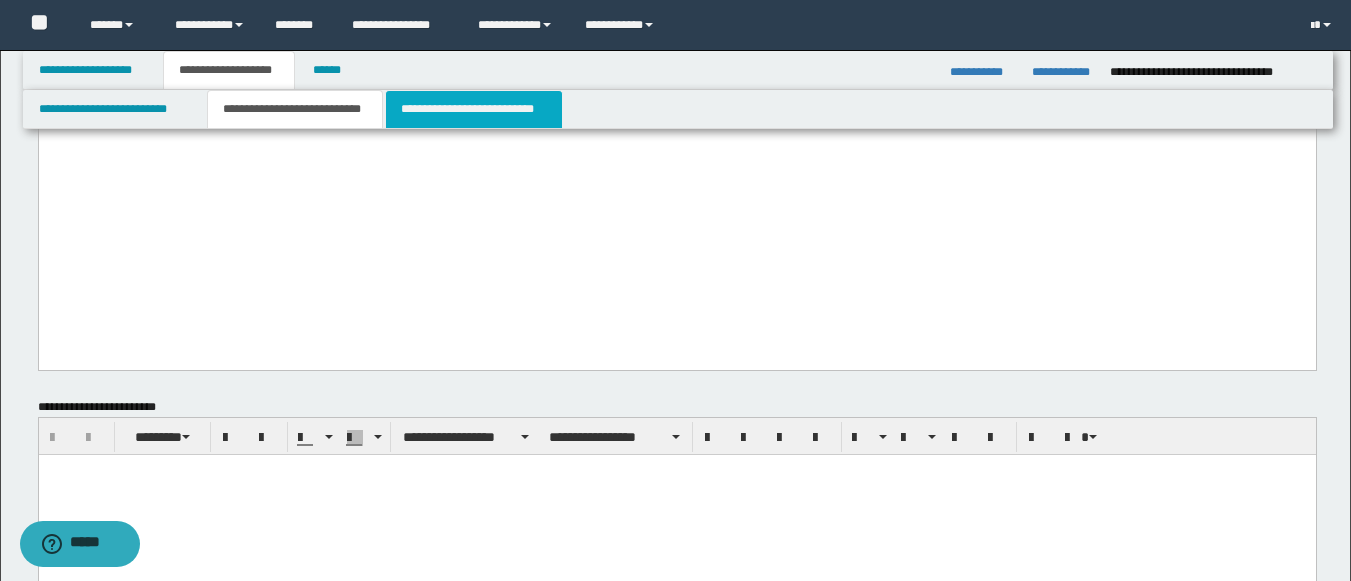 click on "**********" at bounding box center [474, 109] 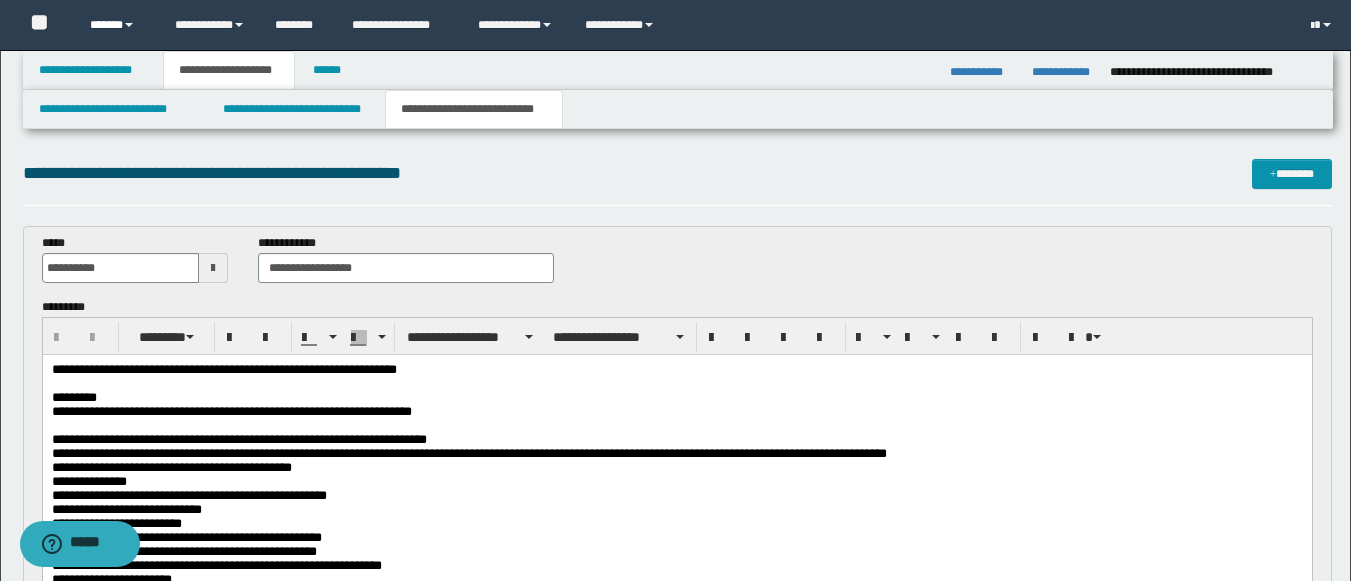 scroll, scrollTop: 0, scrollLeft: 0, axis: both 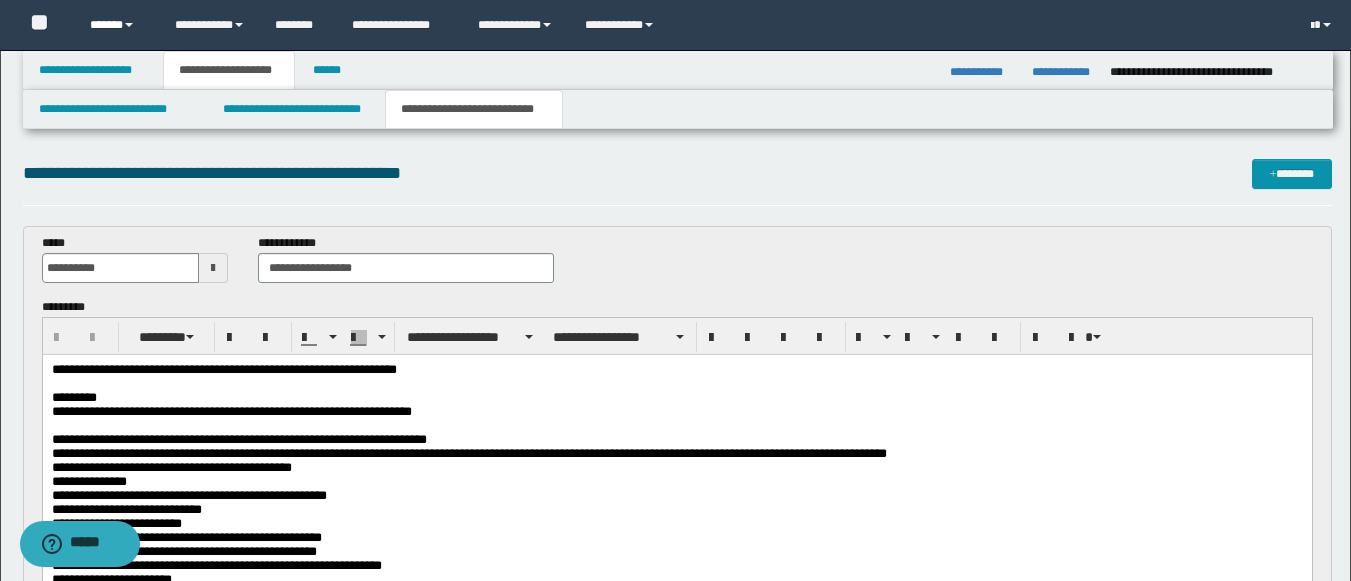 click on "******" at bounding box center [117, 25] 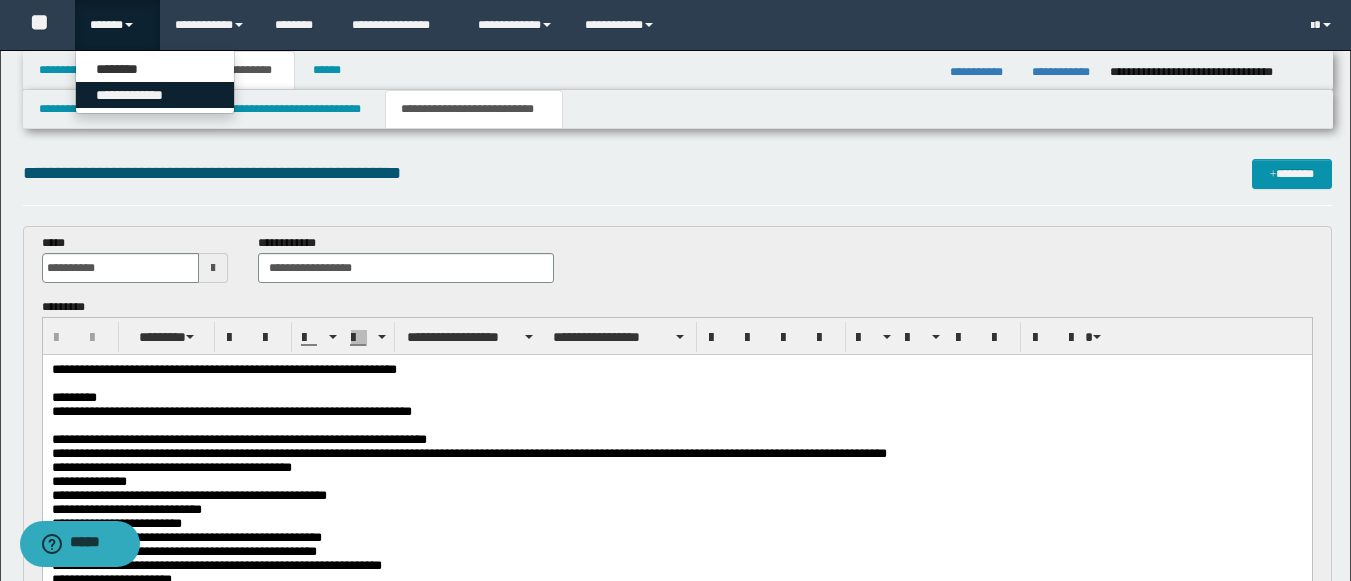 click on "**********" at bounding box center [155, 95] 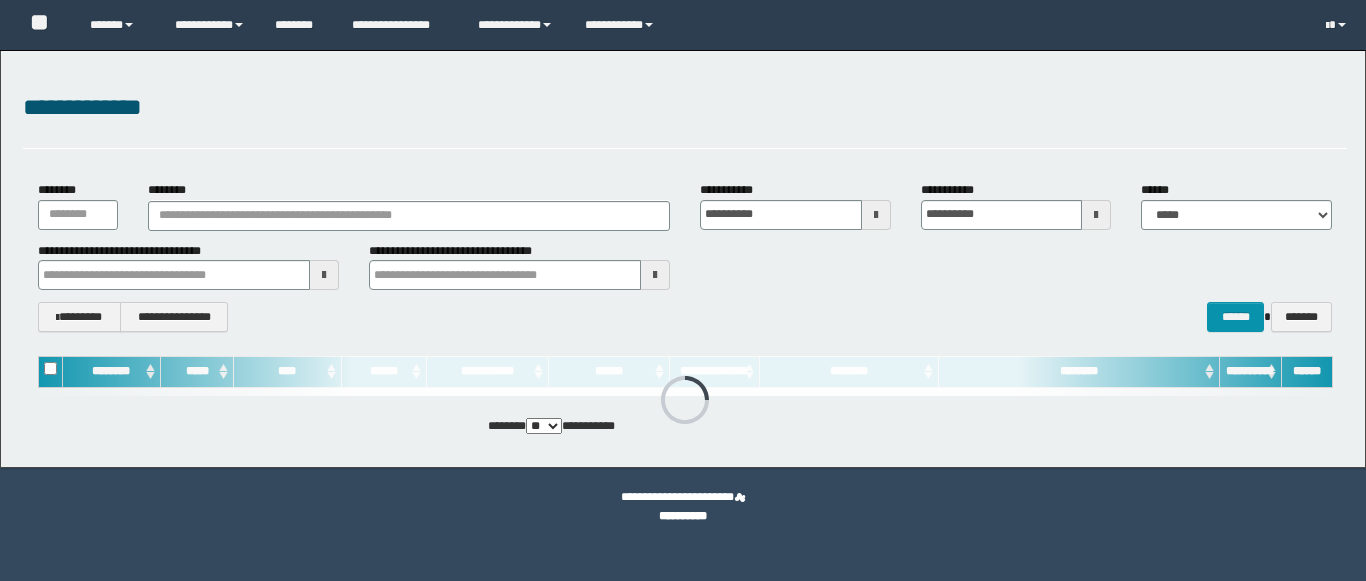 scroll, scrollTop: 0, scrollLeft: 0, axis: both 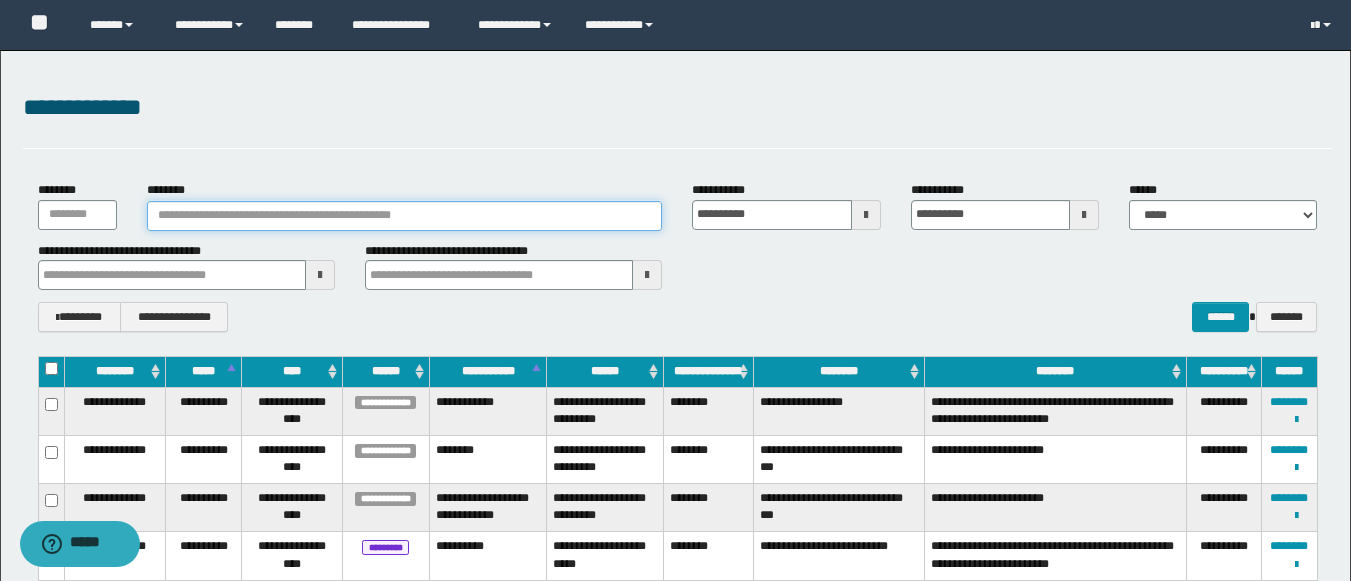 click on "********" at bounding box center (405, 216) 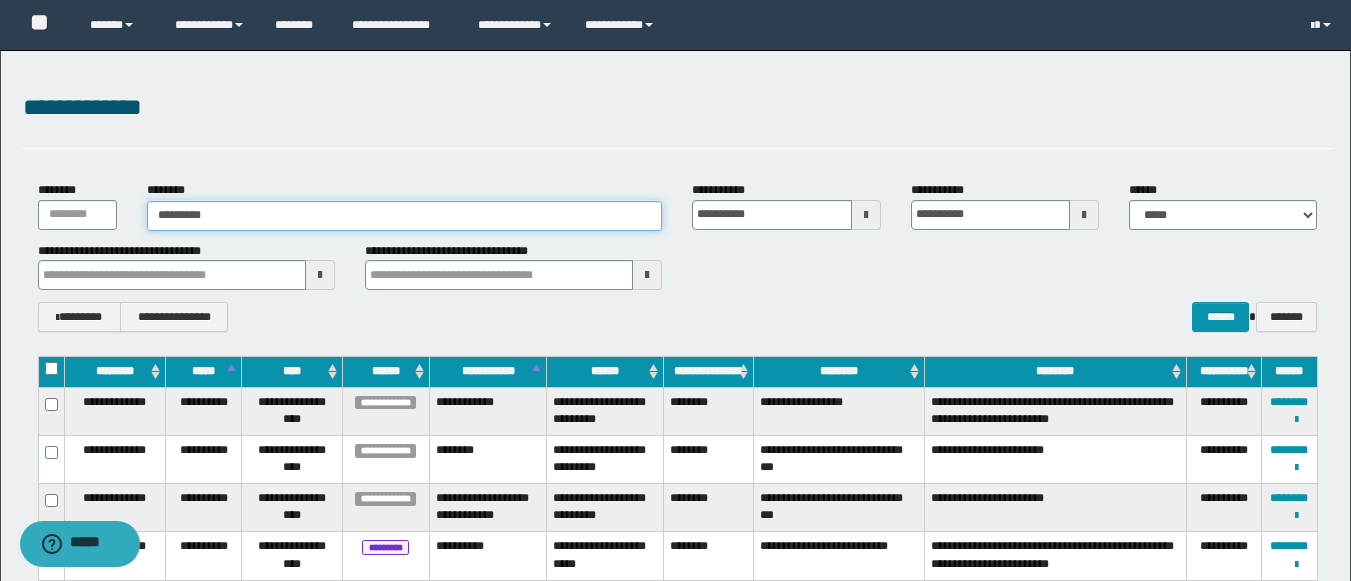 type on "********" 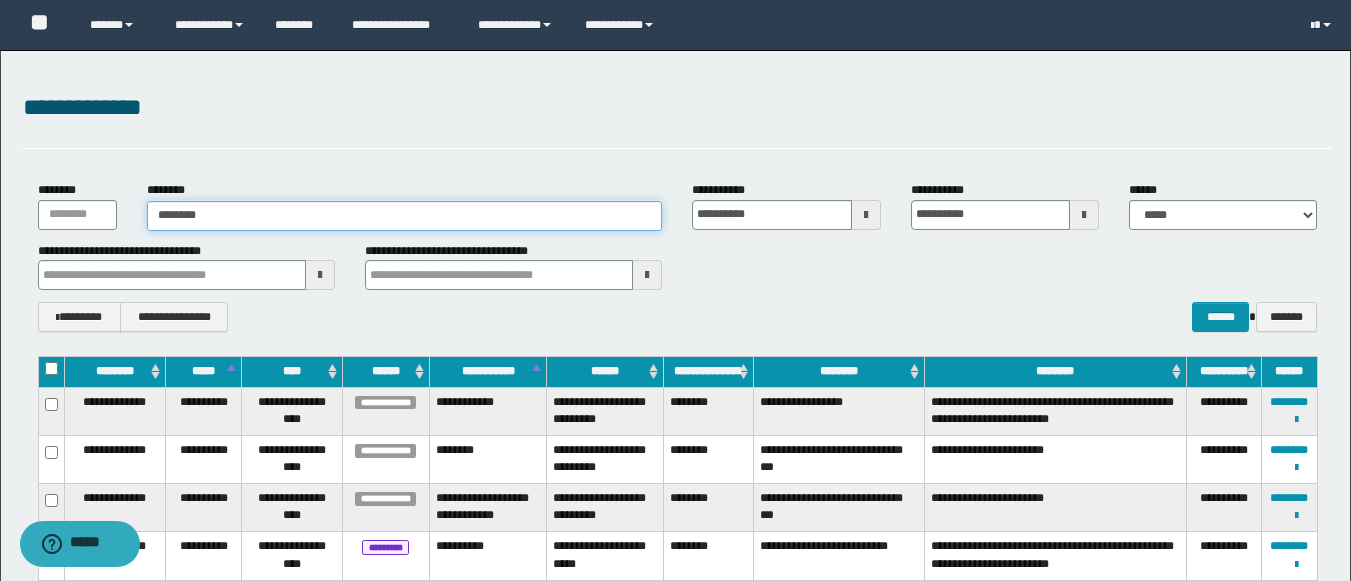 type on "********" 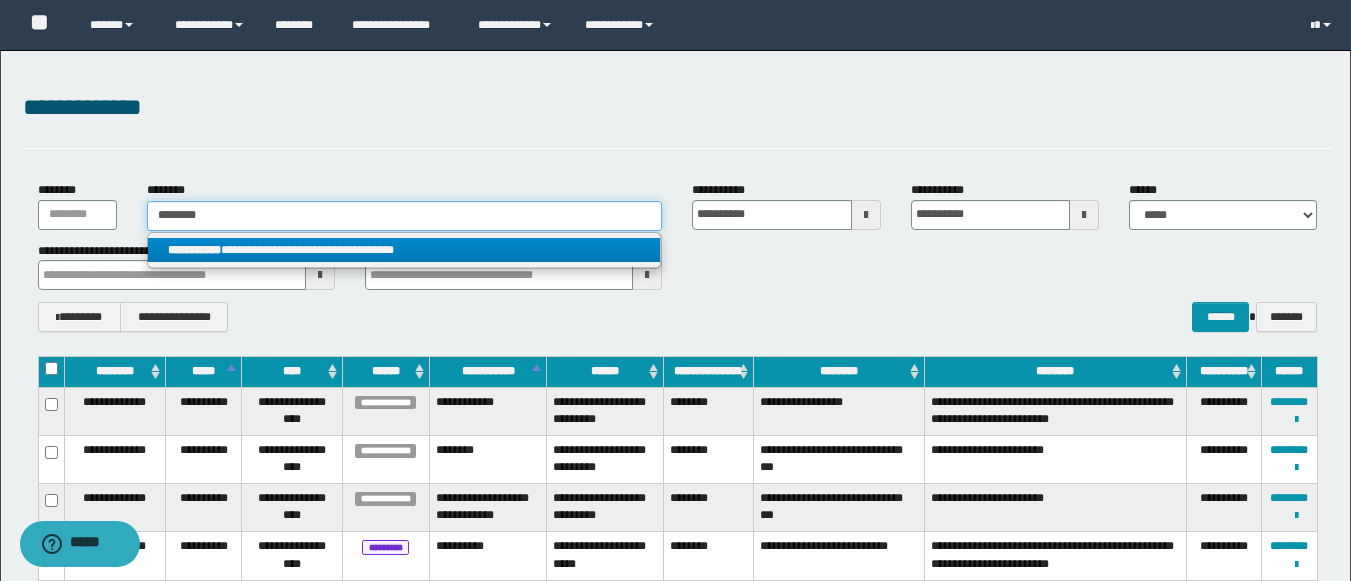 type on "********" 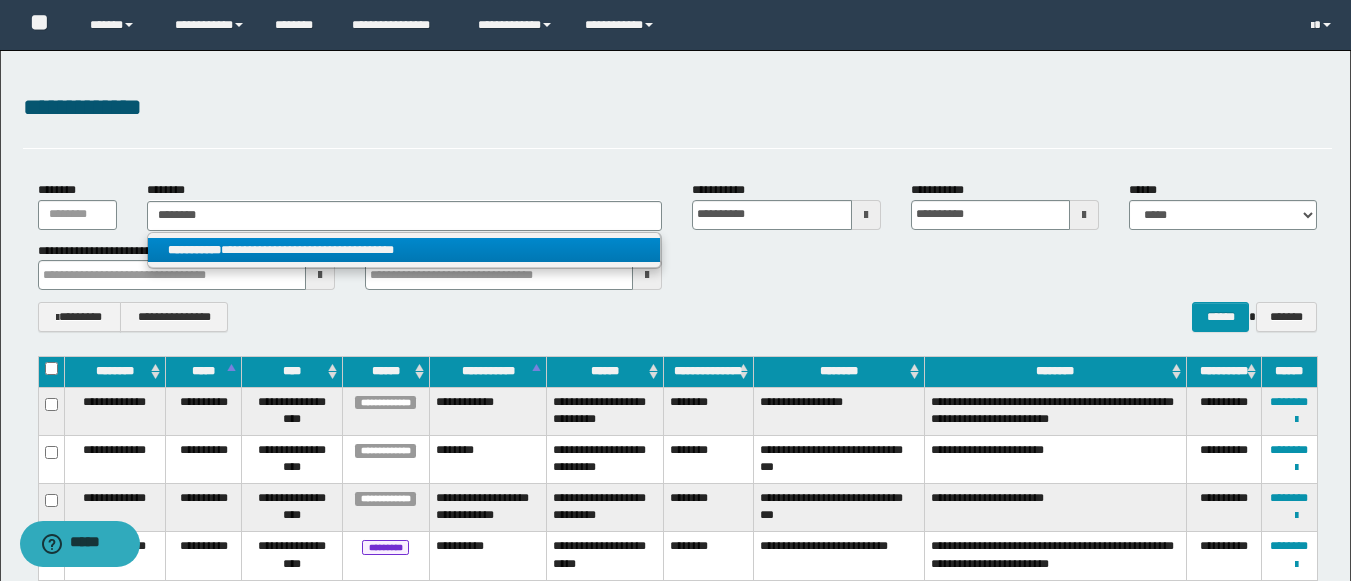 click on "**********" at bounding box center (404, 250) 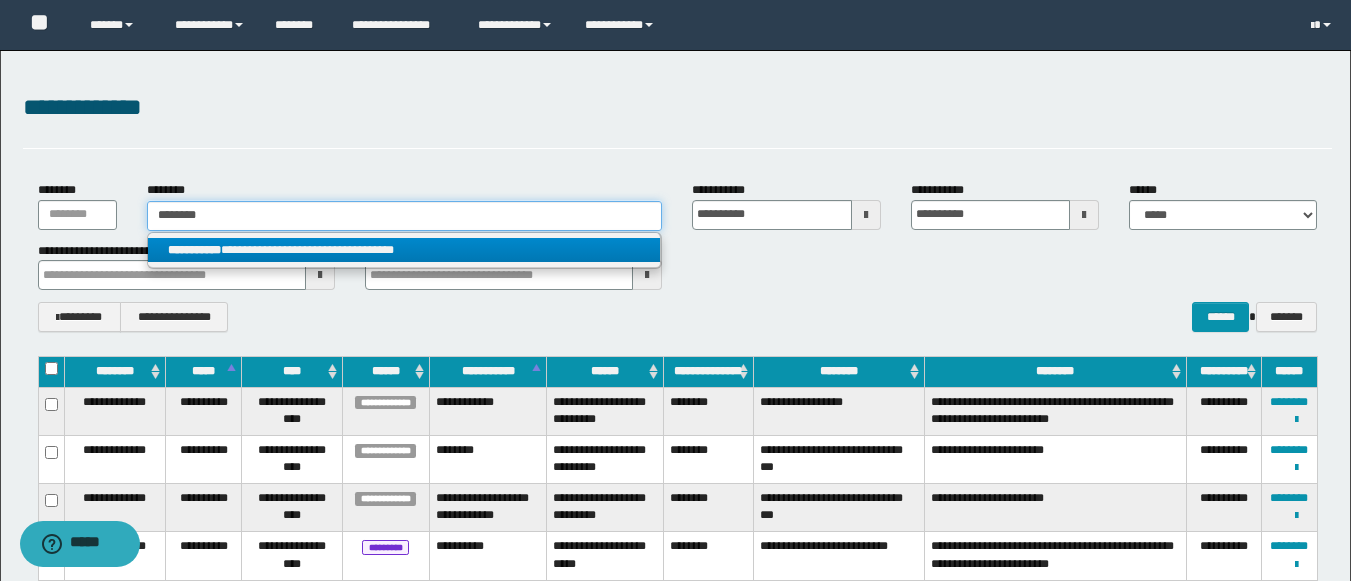type 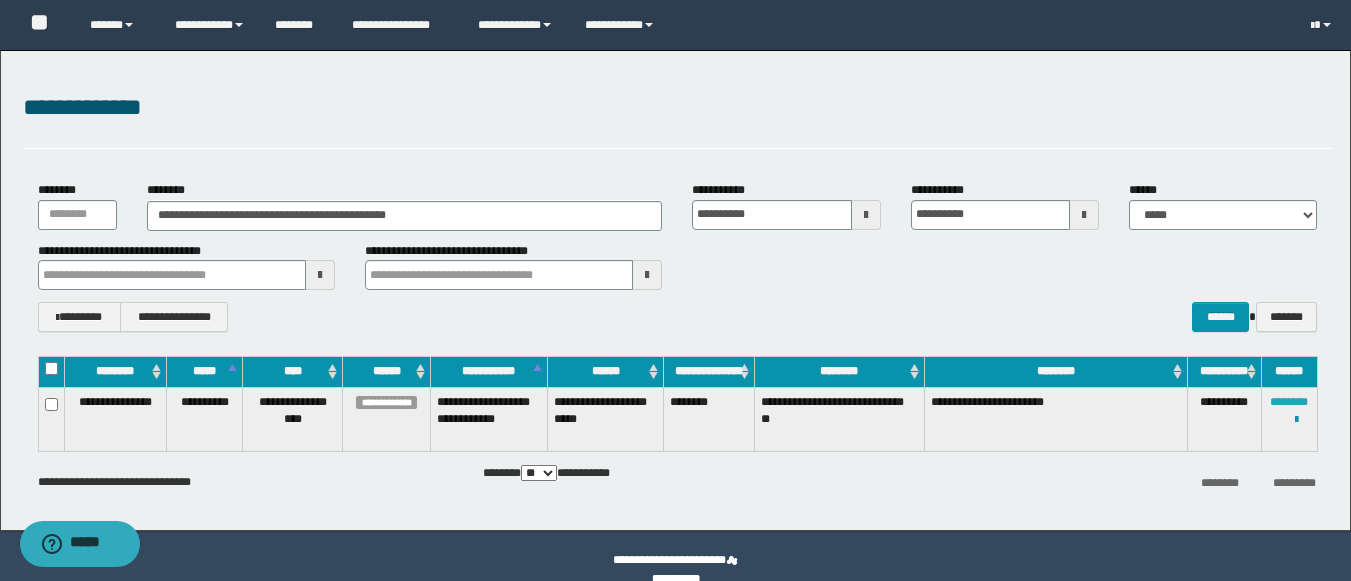 click on "********" at bounding box center [1289, 402] 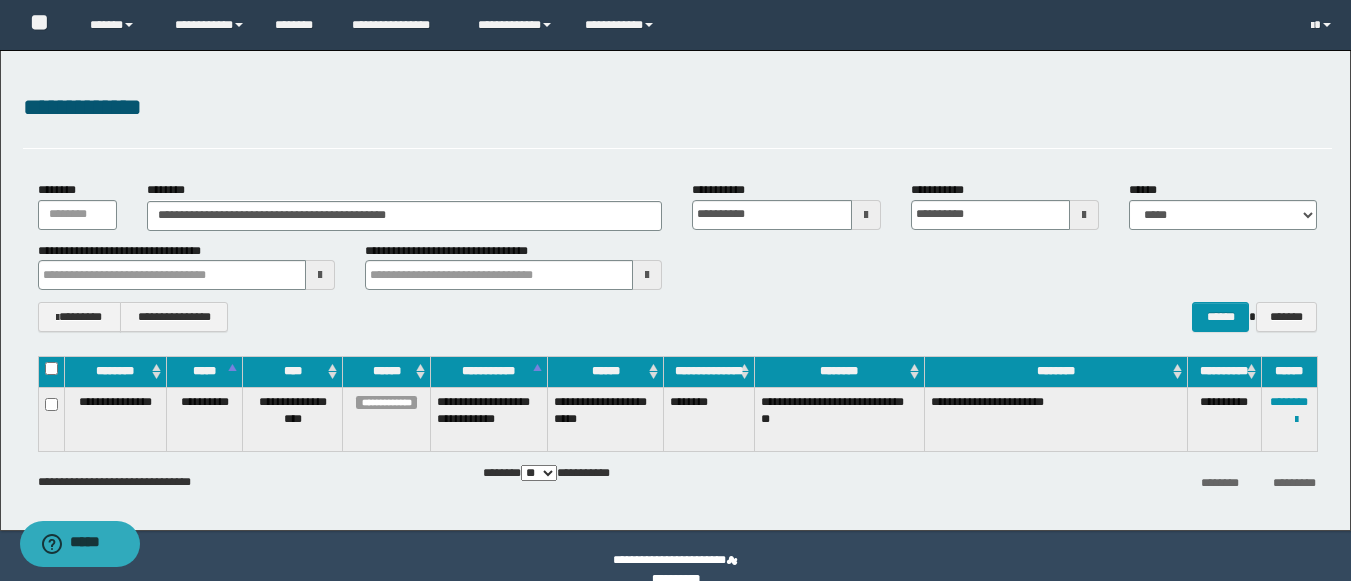 click on "**********" at bounding box center (677, 257) 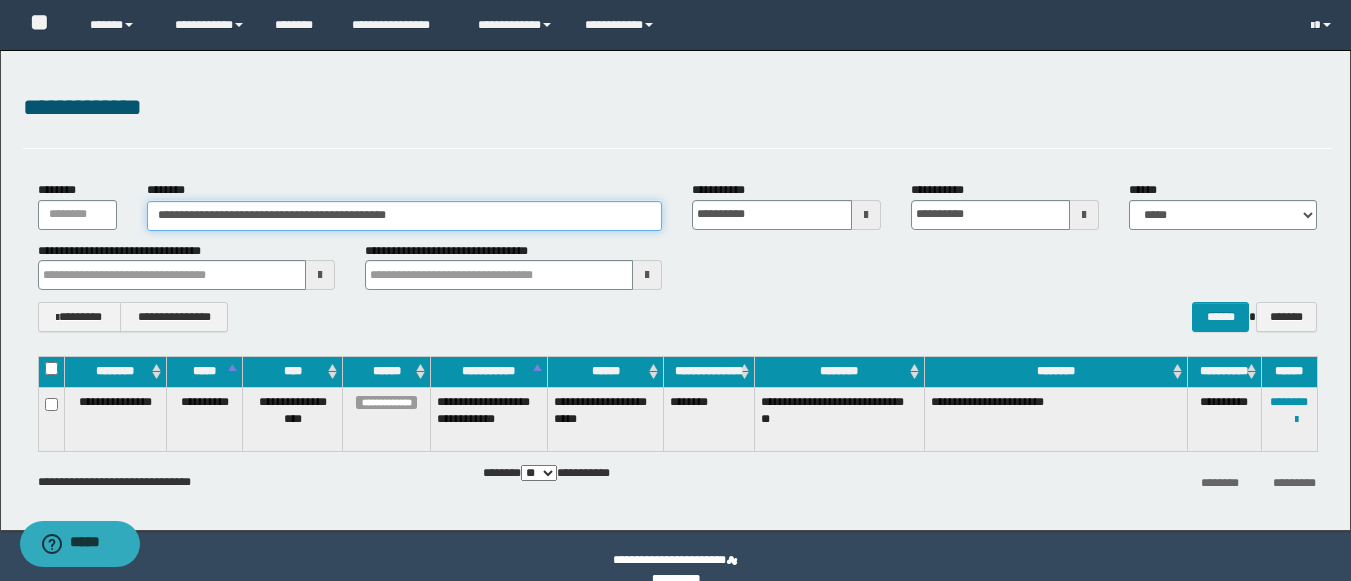 click on "**********" at bounding box center [405, 215] 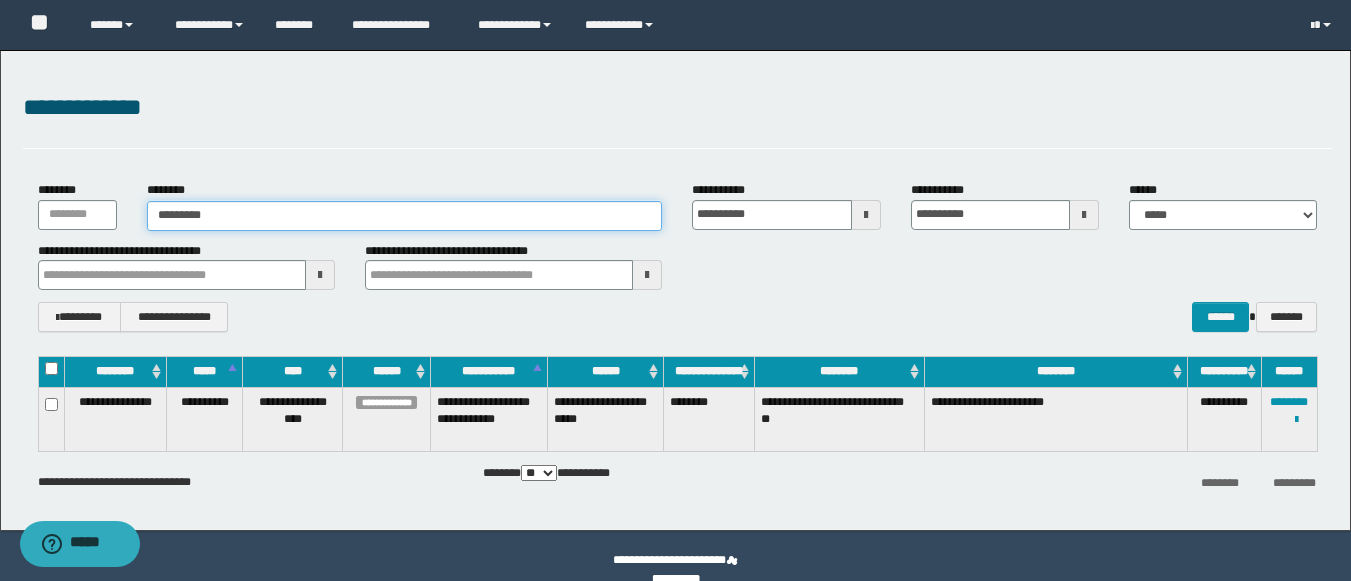 type on "********" 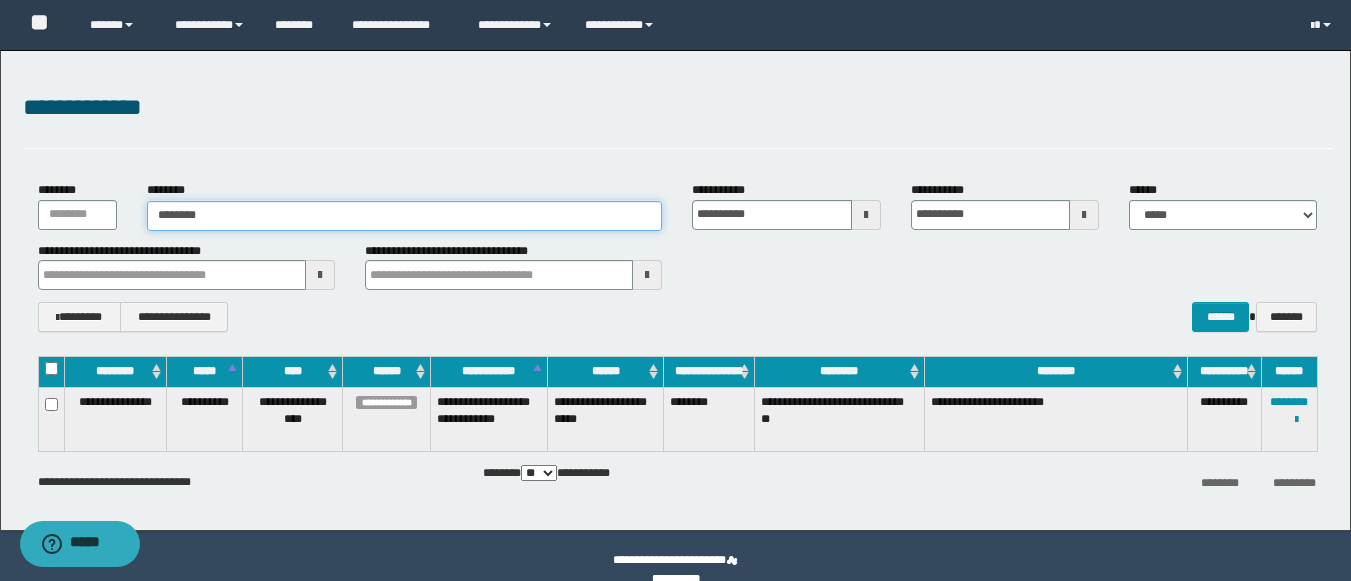 type on "********" 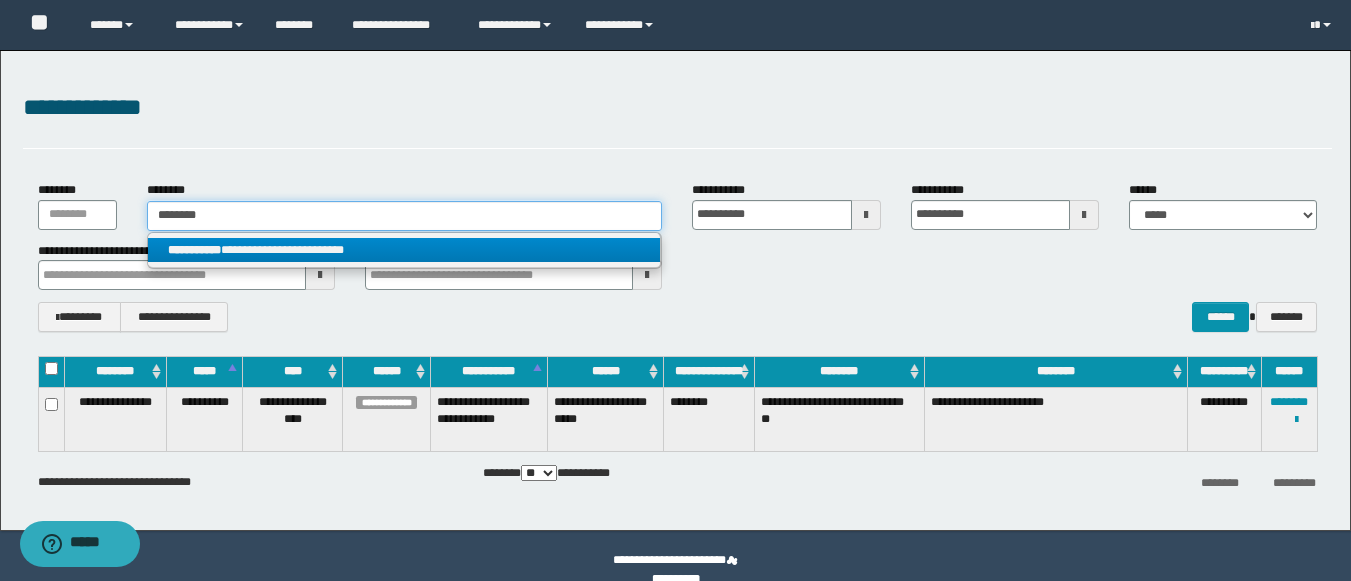 type on "********" 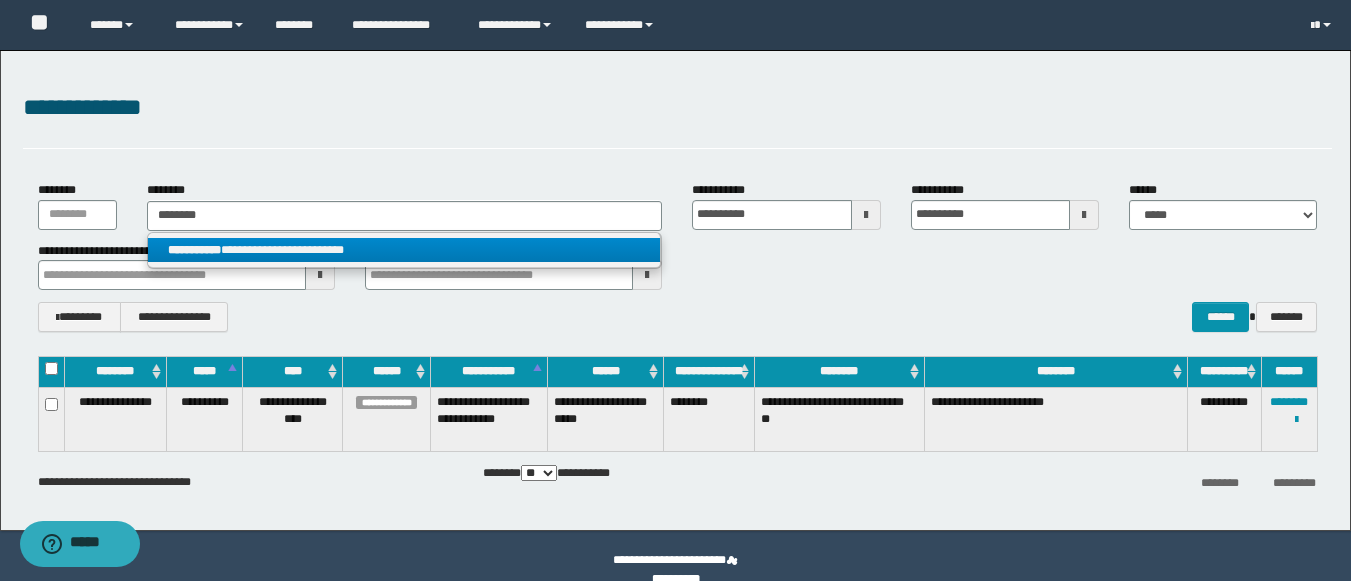 click on "**********" at bounding box center [404, 250] 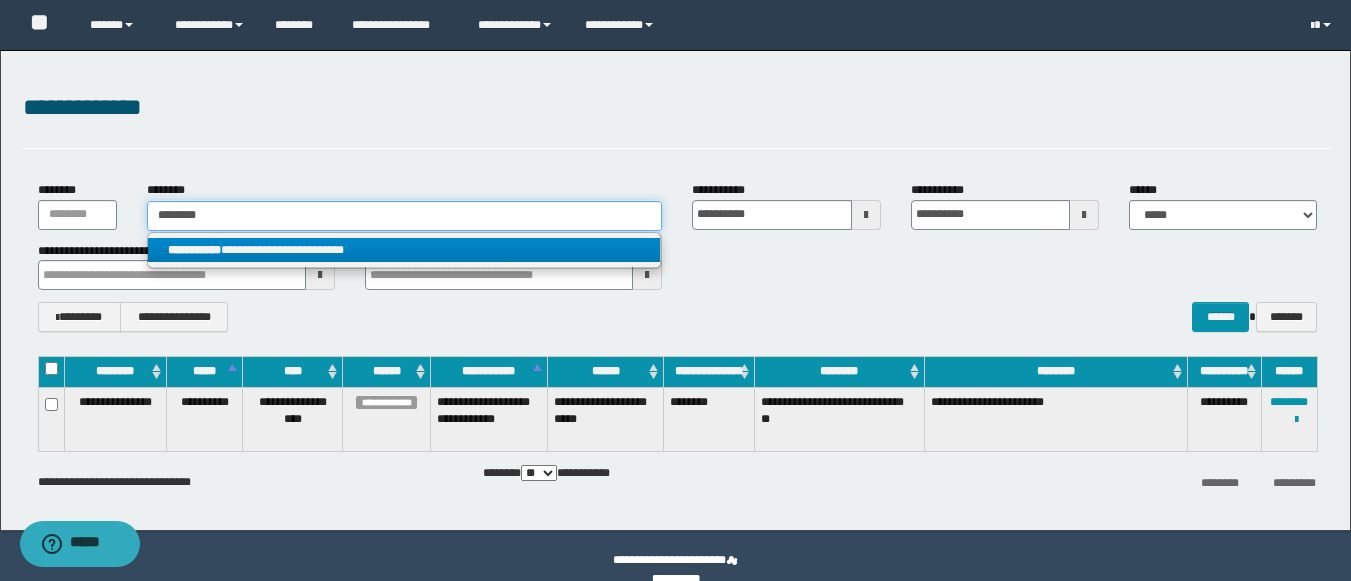 type 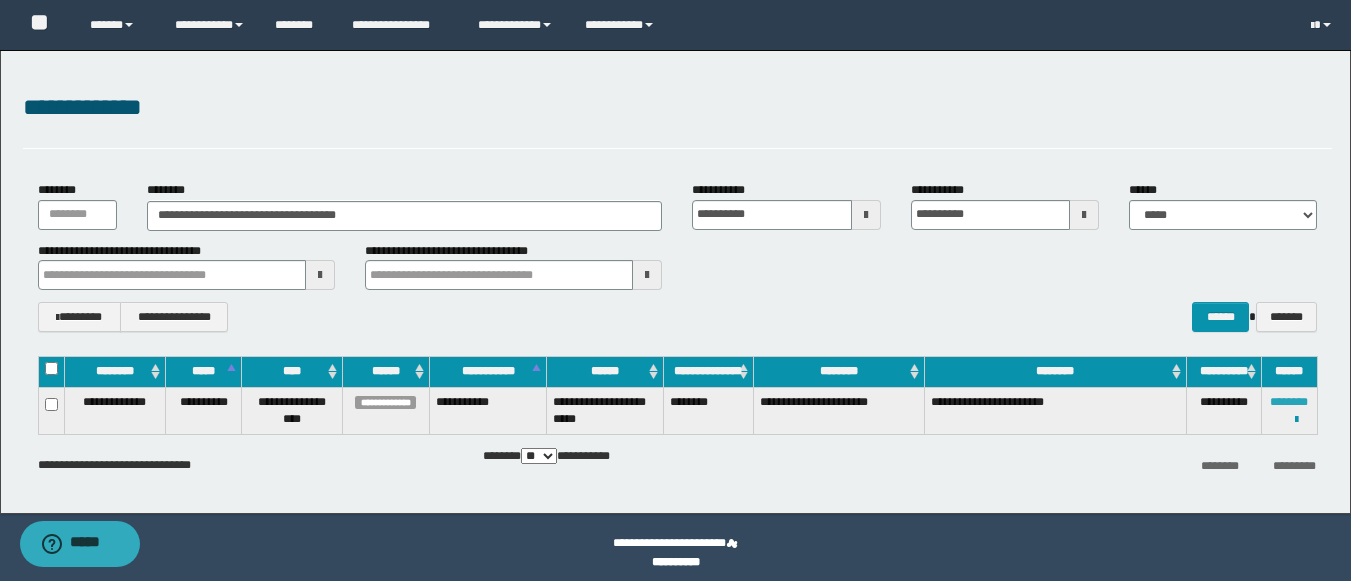 click on "********" at bounding box center [1289, 402] 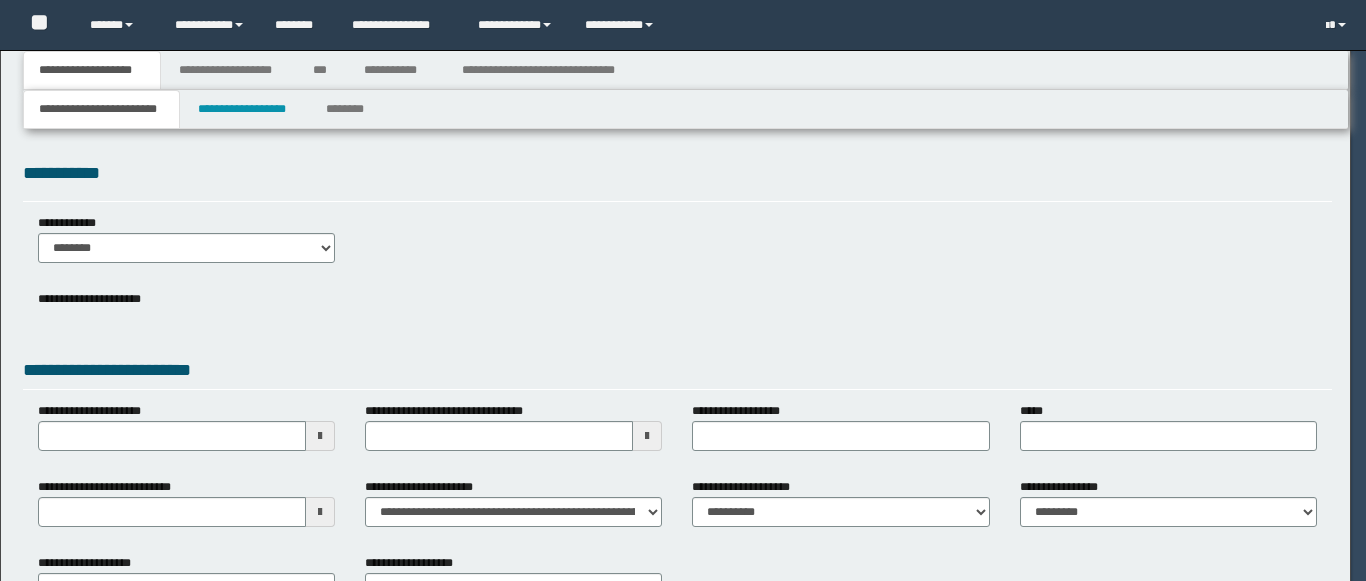 scroll, scrollTop: 0, scrollLeft: 0, axis: both 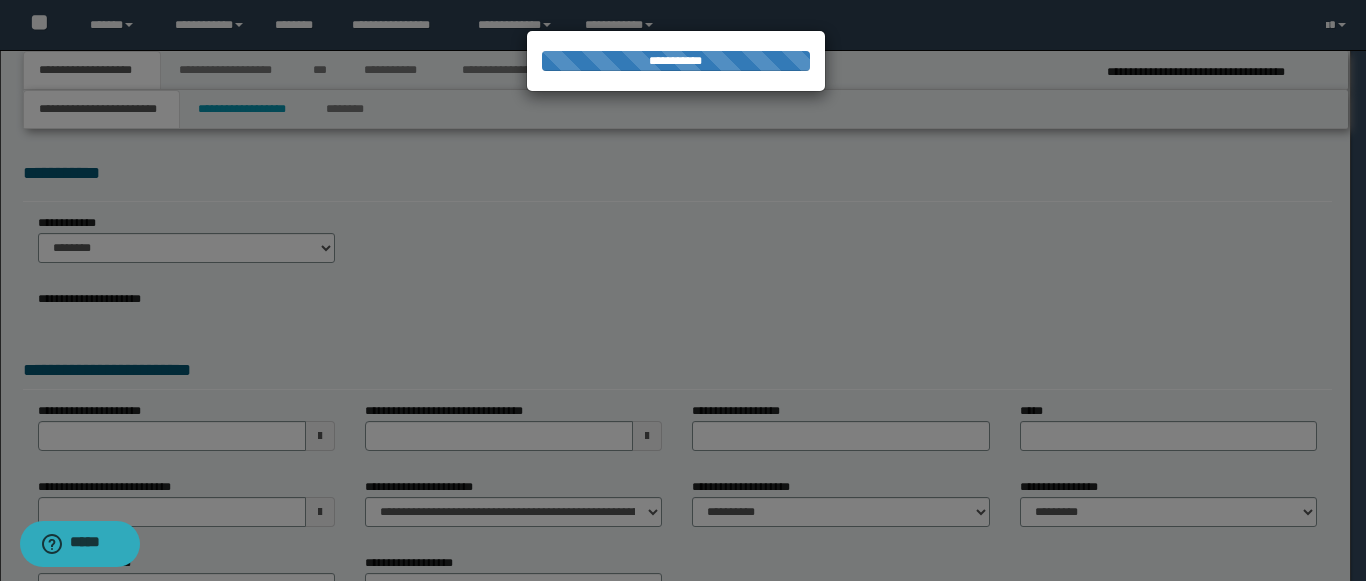 select on "*" 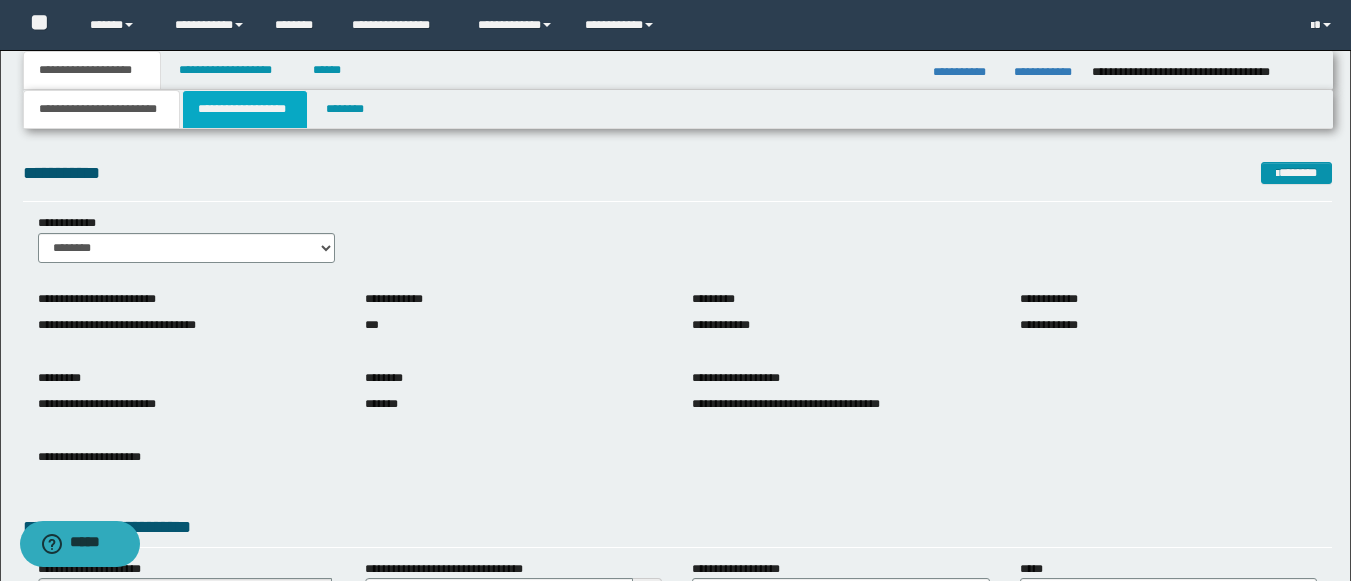 click on "**********" at bounding box center [245, 109] 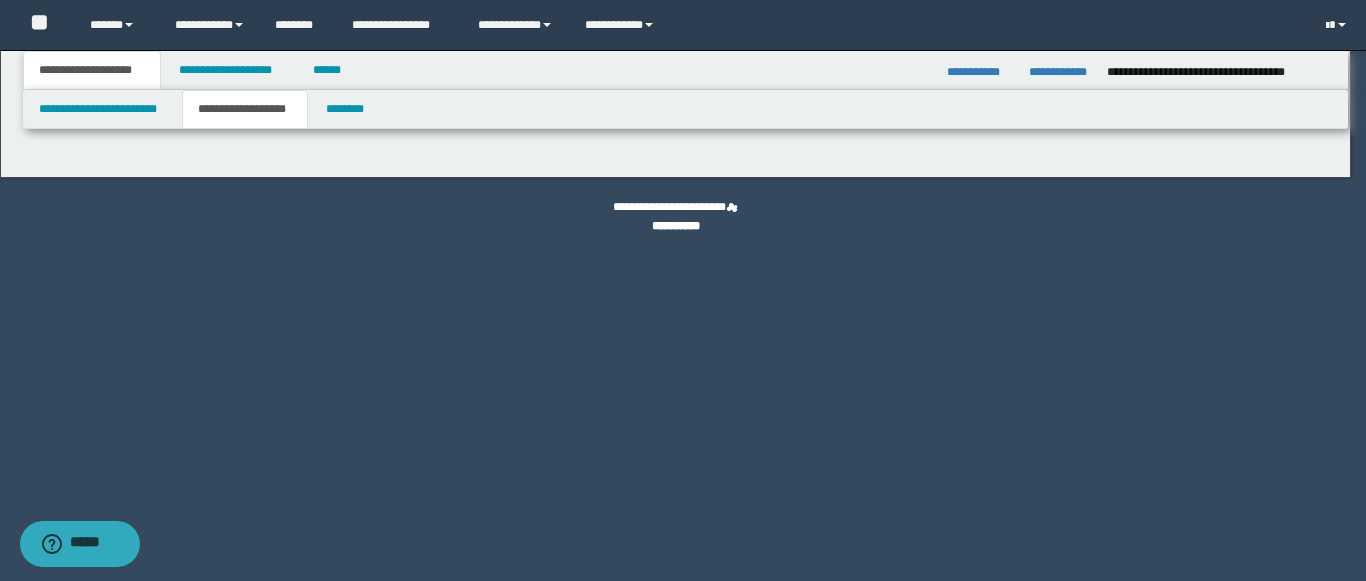 type on "********" 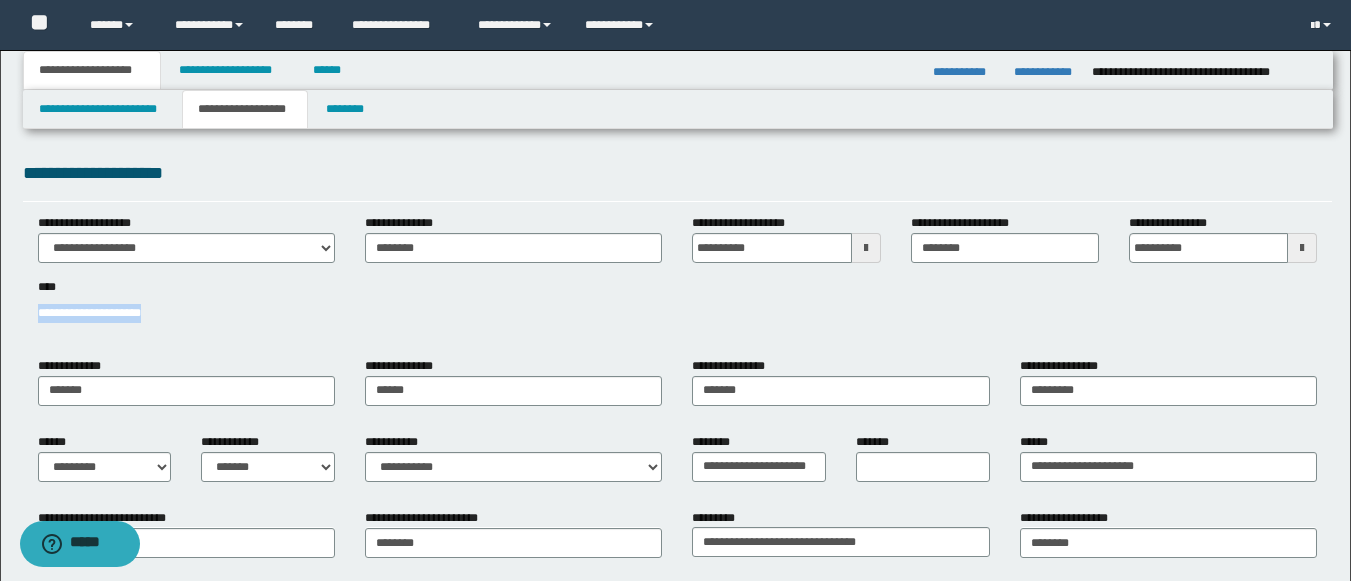drag, startPoint x: 35, startPoint y: 311, endPoint x: 211, endPoint y: 326, distance: 176.63805 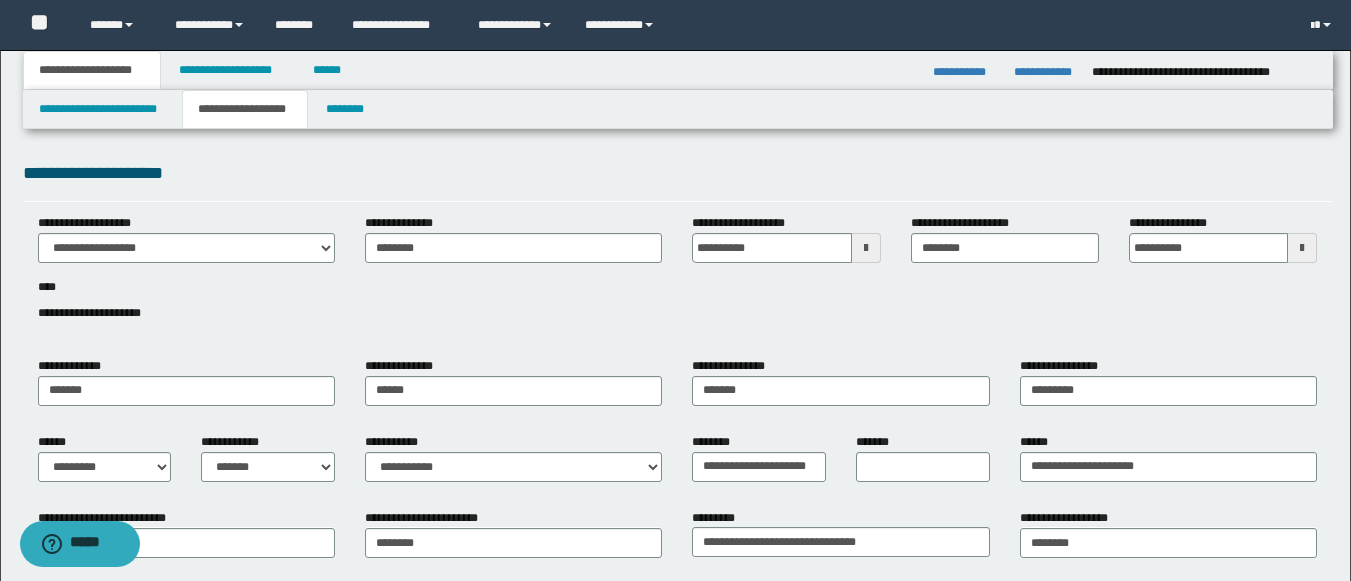 click on "**********" at bounding box center [677, 279] 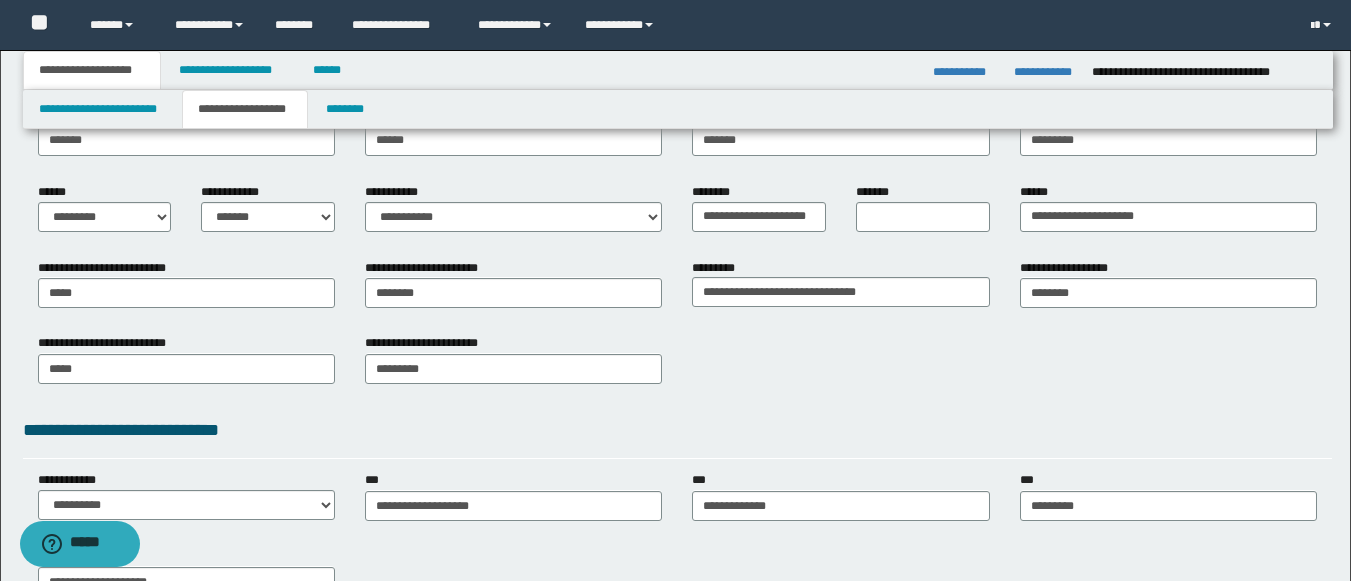 scroll, scrollTop: 280, scrollLeft: 0, axis: vertical 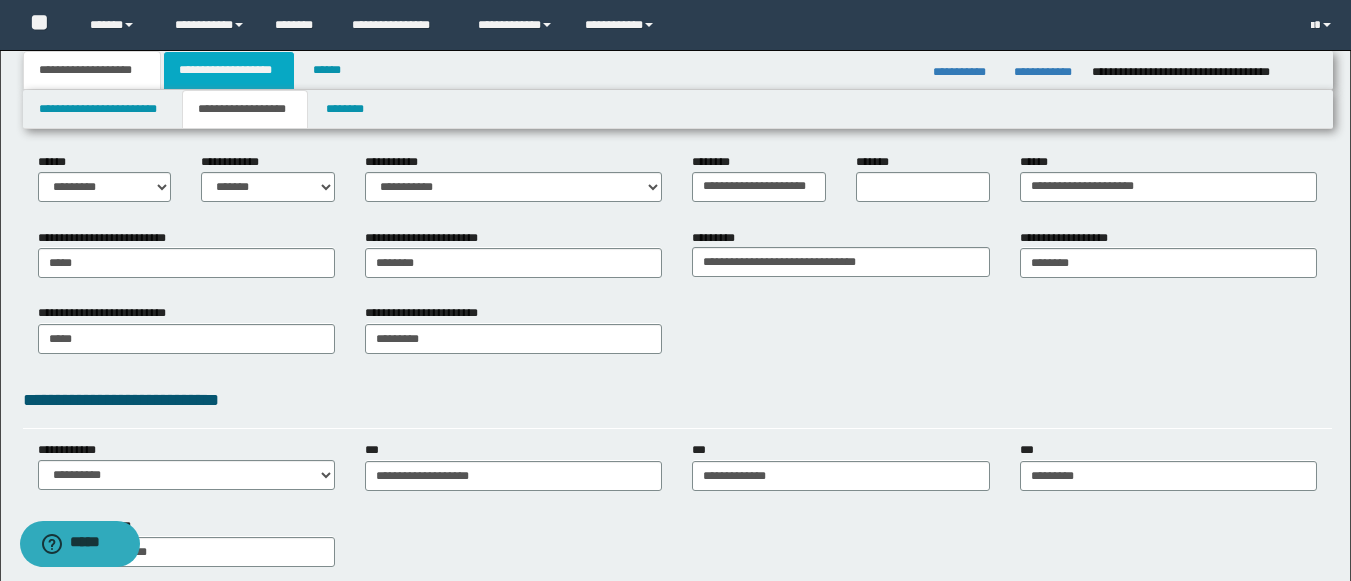 click on "**********" at bounding box center (229, 70) 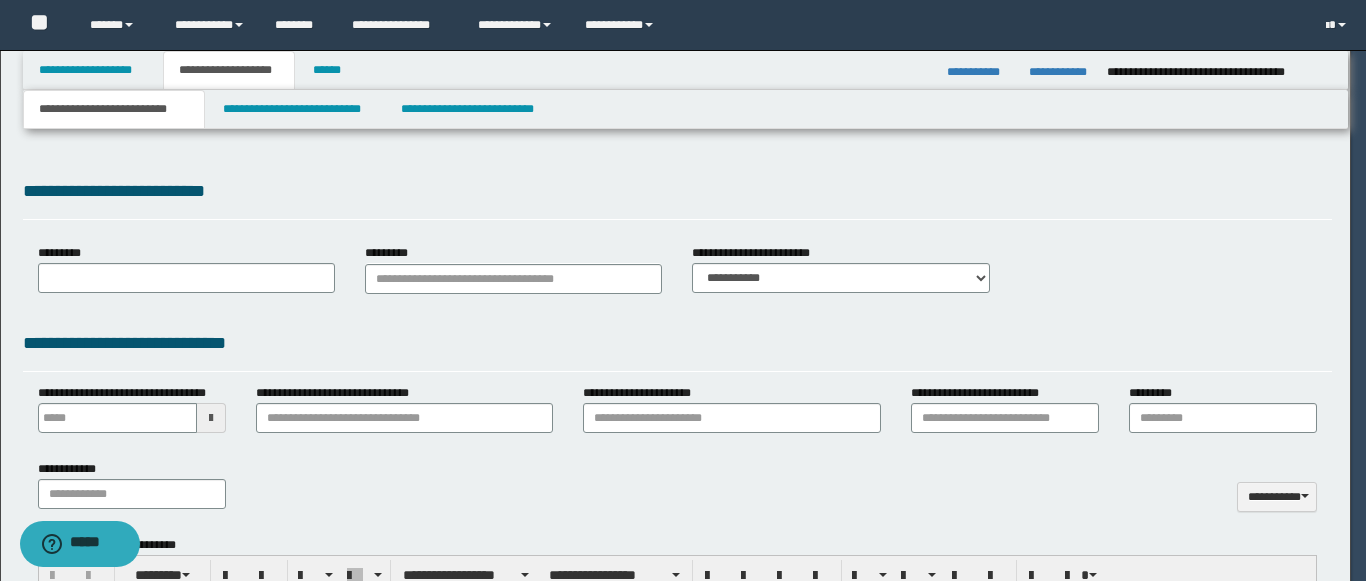 scroll, scrollTop: 0, scrollLeft: 0, axis: both 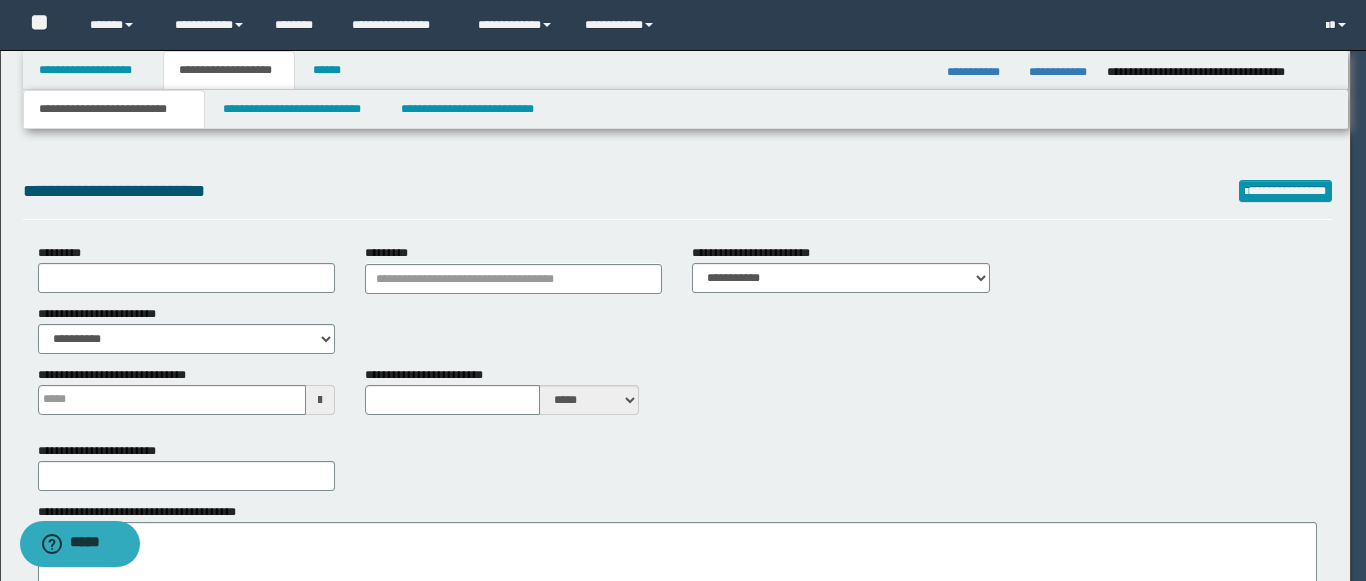 type on "**********" 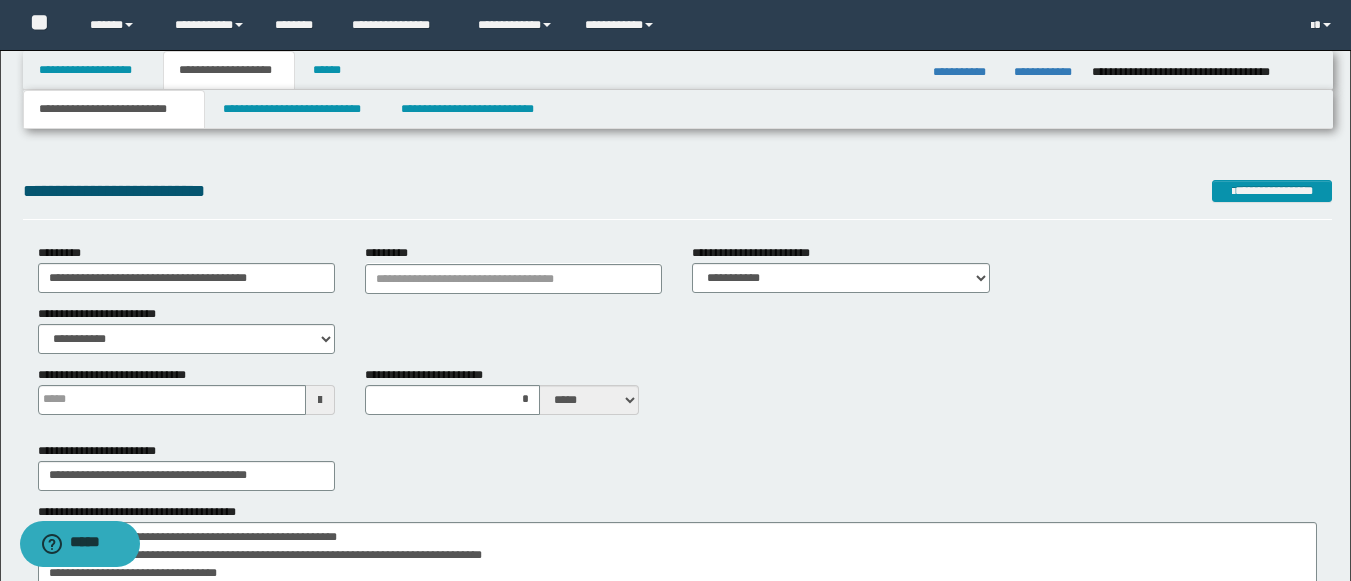 type 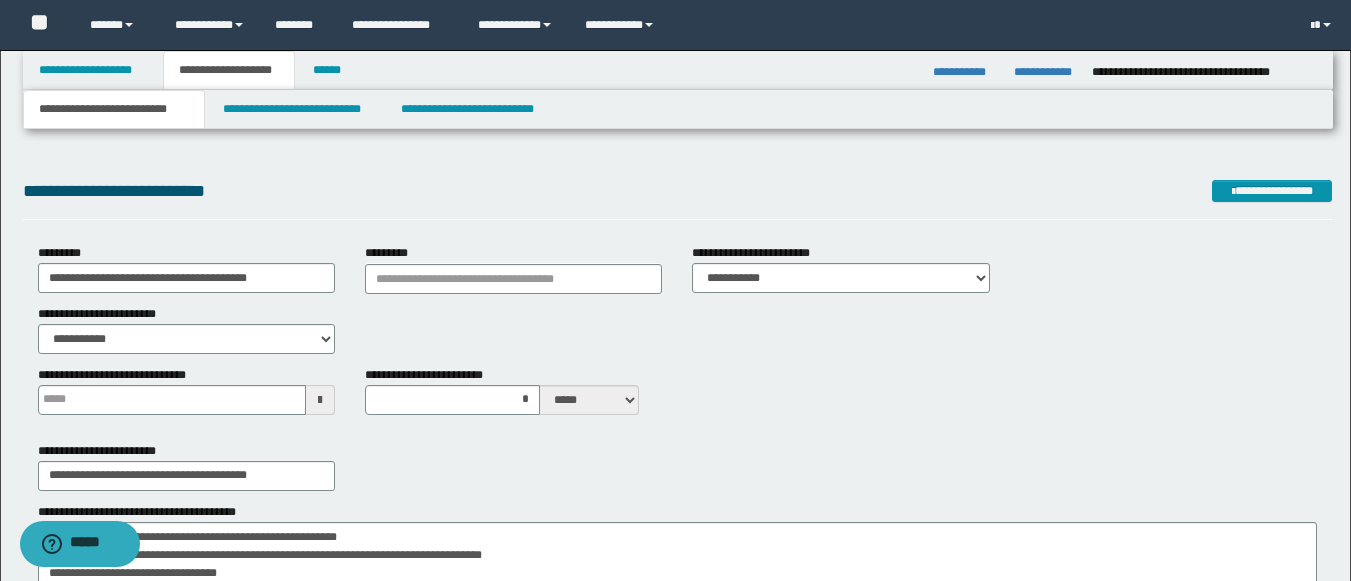 type on "*" 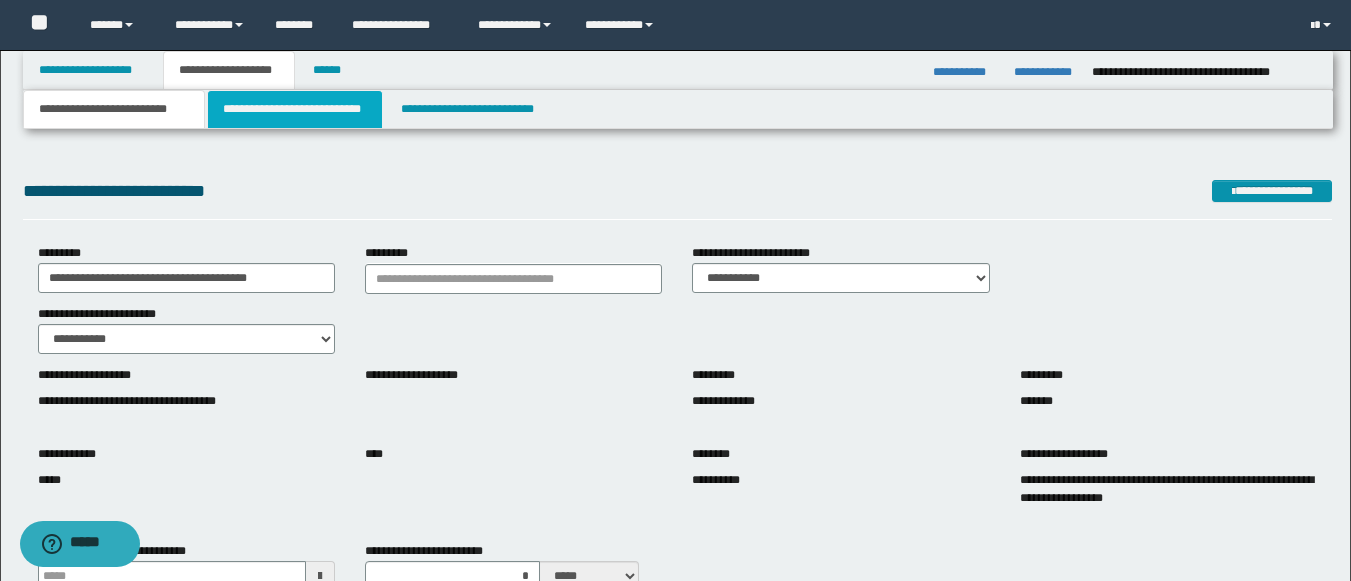click on "**********" at bounding box center [295, 109] 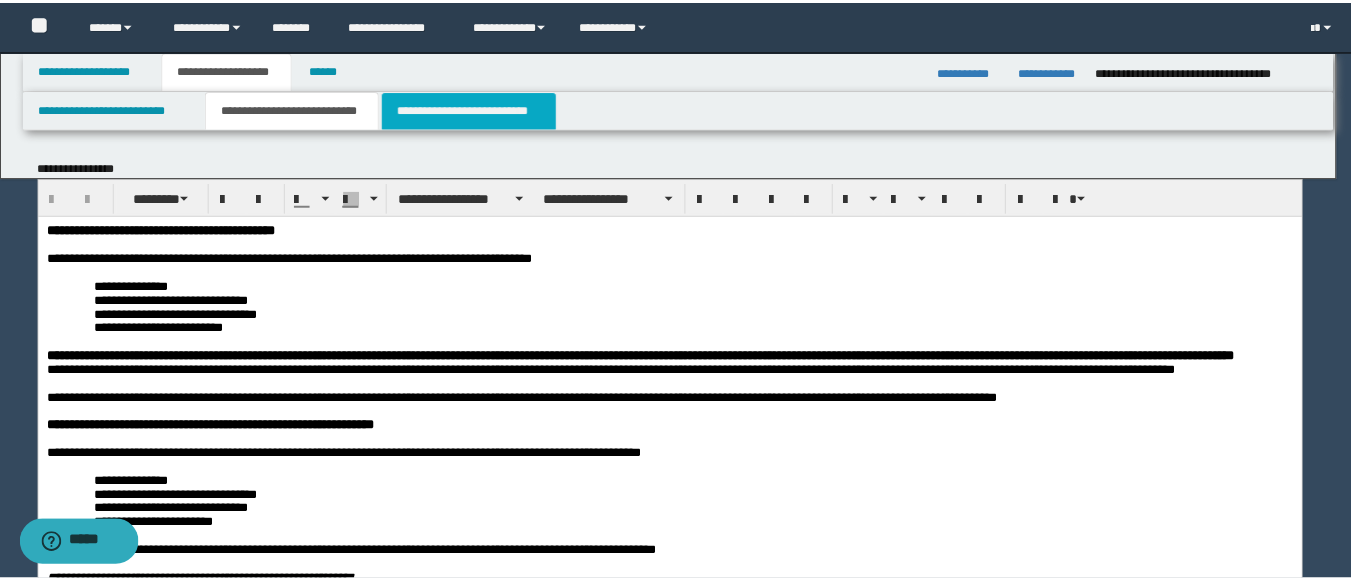 scroll, scrollTop: 0, scrollLeft: 0, axis: both 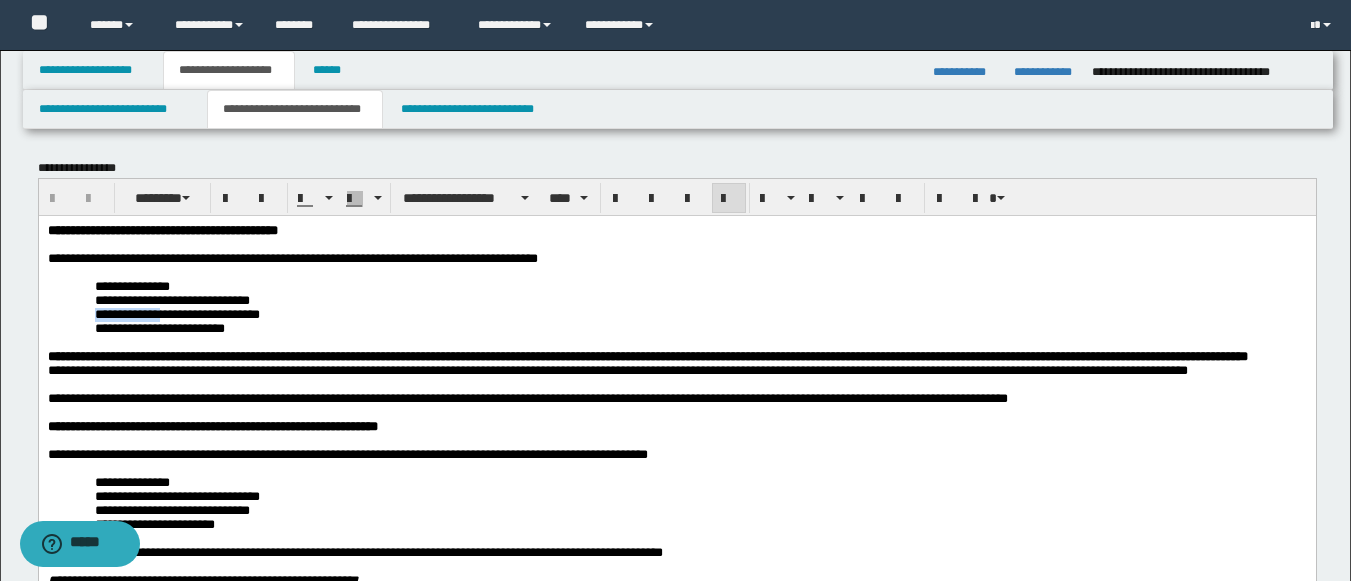 drag, startPoint x: 101, startPoint y: 327, endPoint x: 166, endPoint y: 326, distance: 65.00769 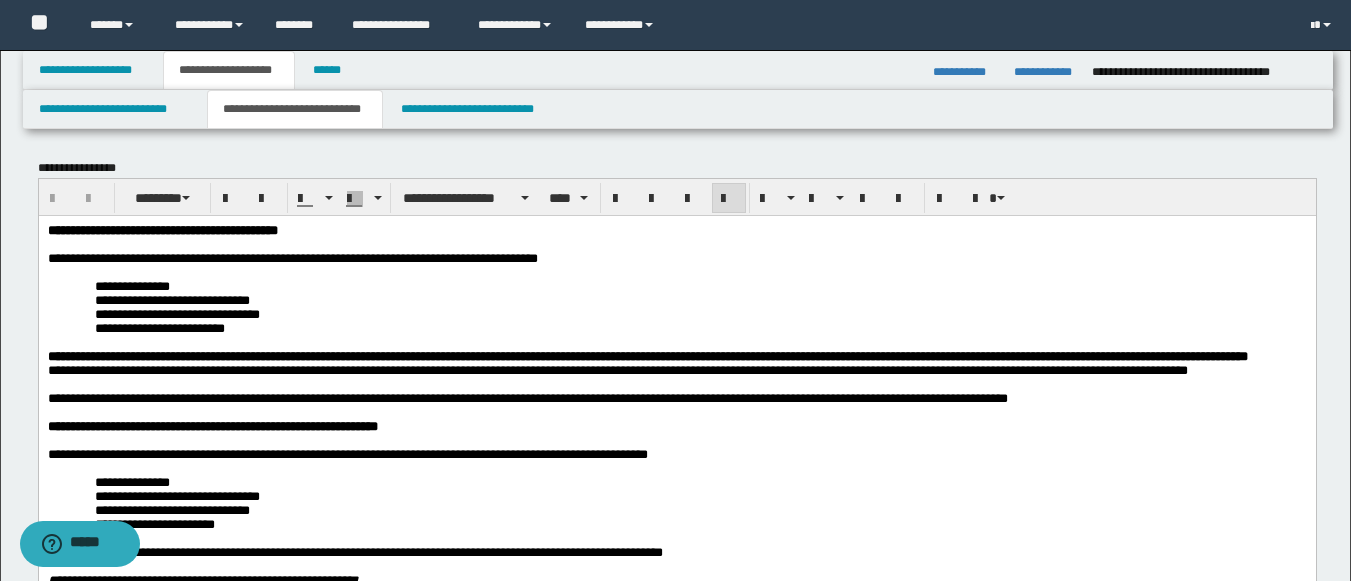 click on "**********" at bounding box center [171, 299] 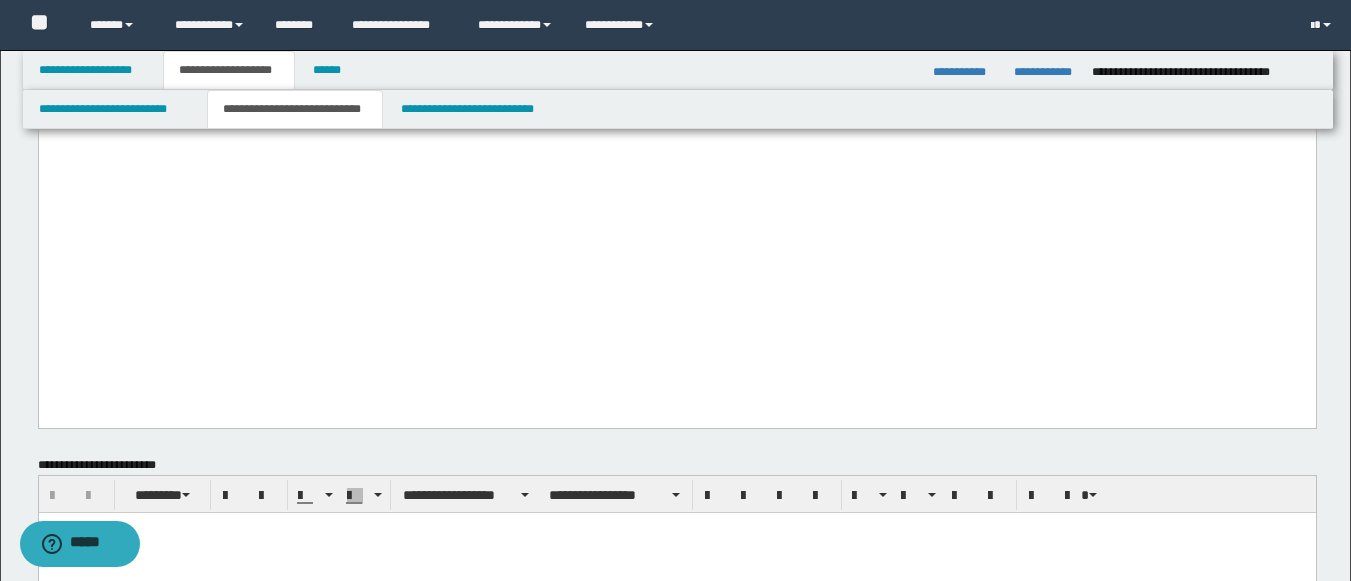 scroll, scrollTop: 1892, scrollLeft: 0, axis: vertical 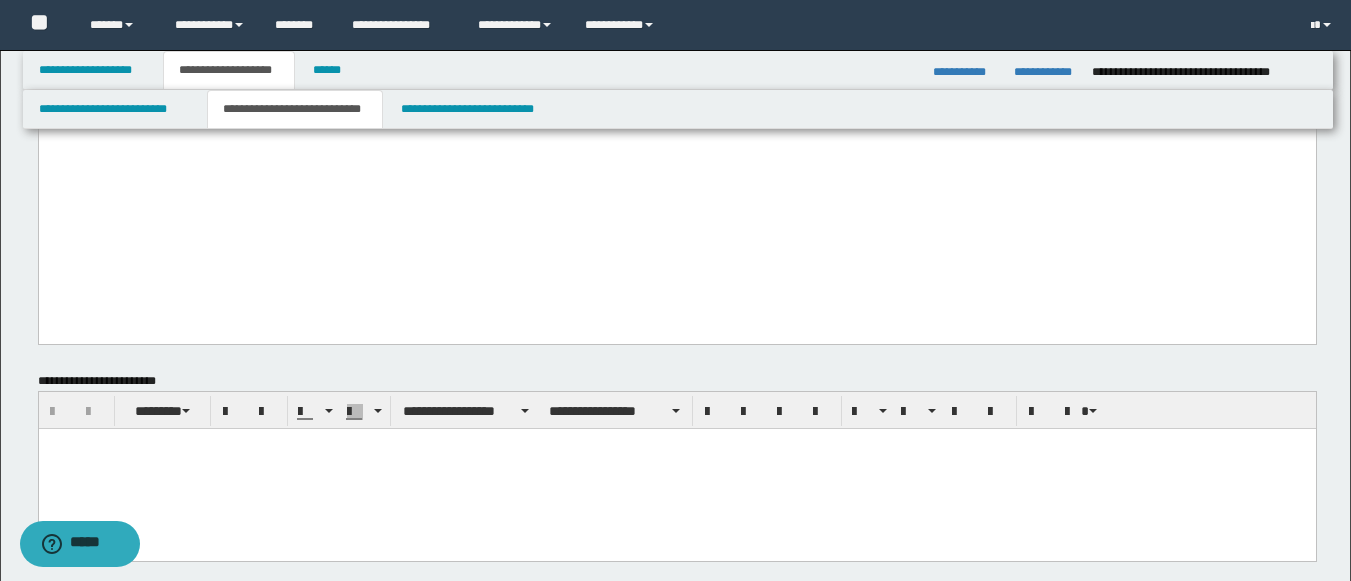 click on "**********" at bounding box center (676, -828) 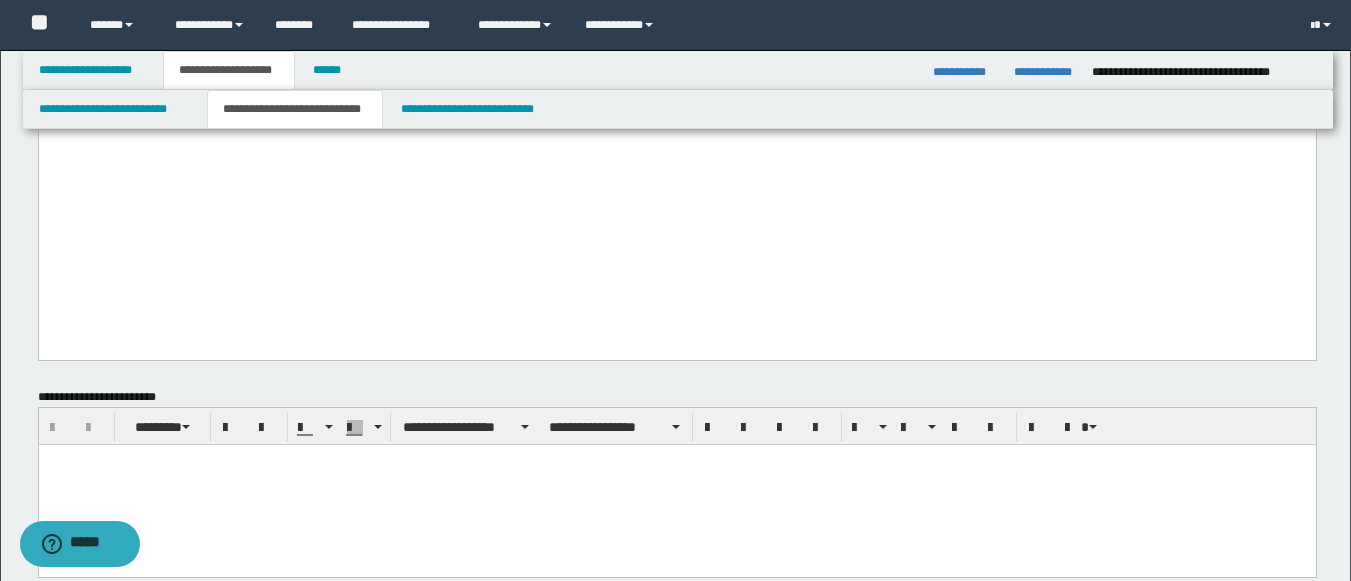 paste 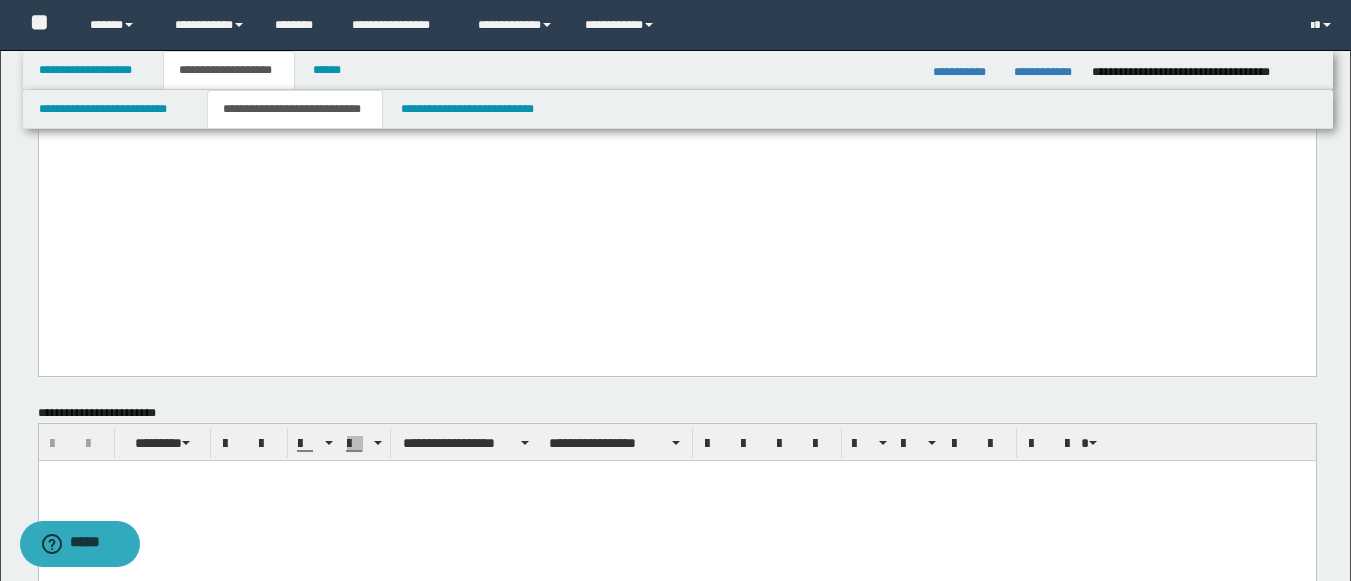 click on "**********" at bounding box center [700, -45] 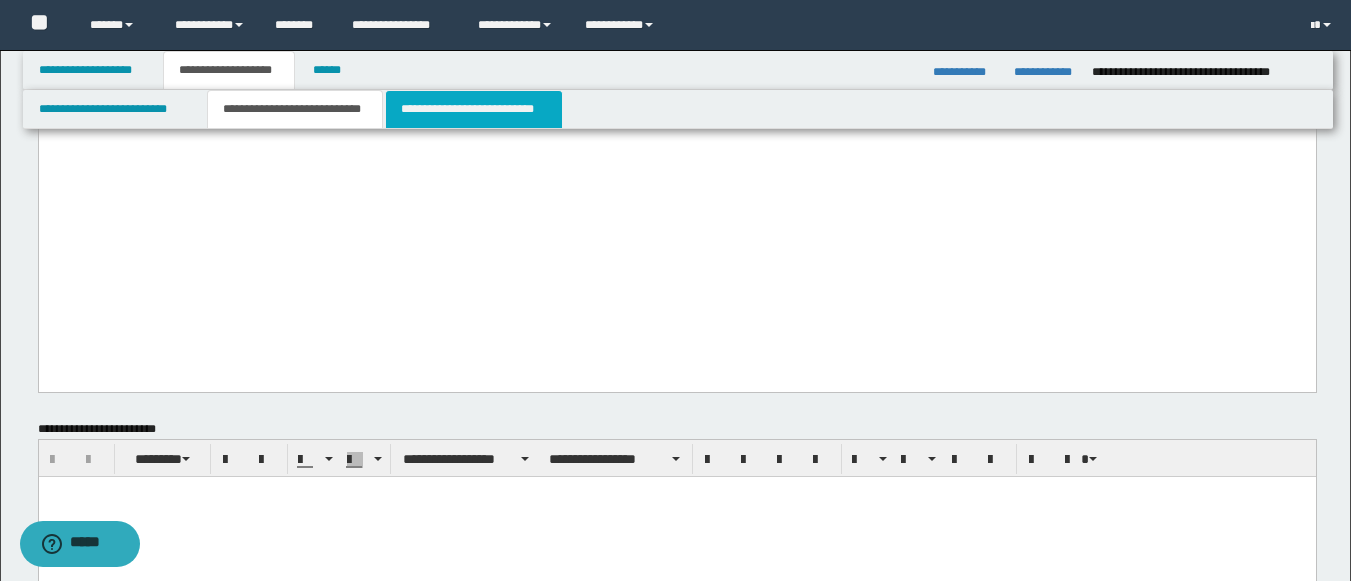 click on "**********" at bounding box center (474, 109) 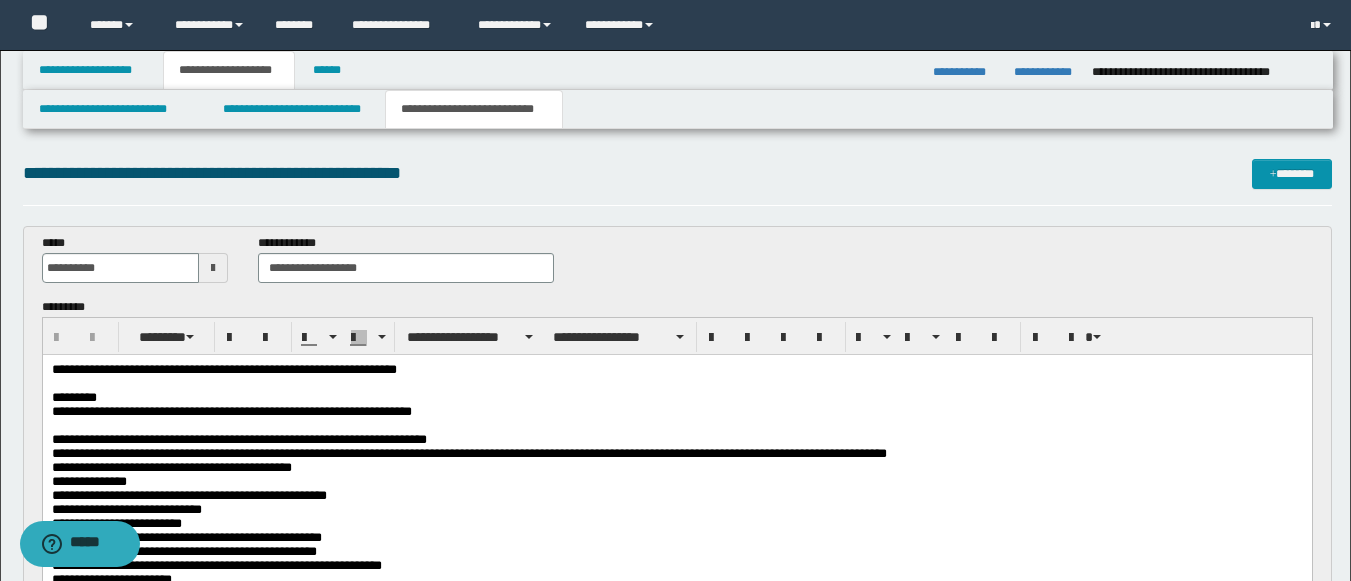 scroll, scrollTop: 0, scrollLeft: 0, axis: both 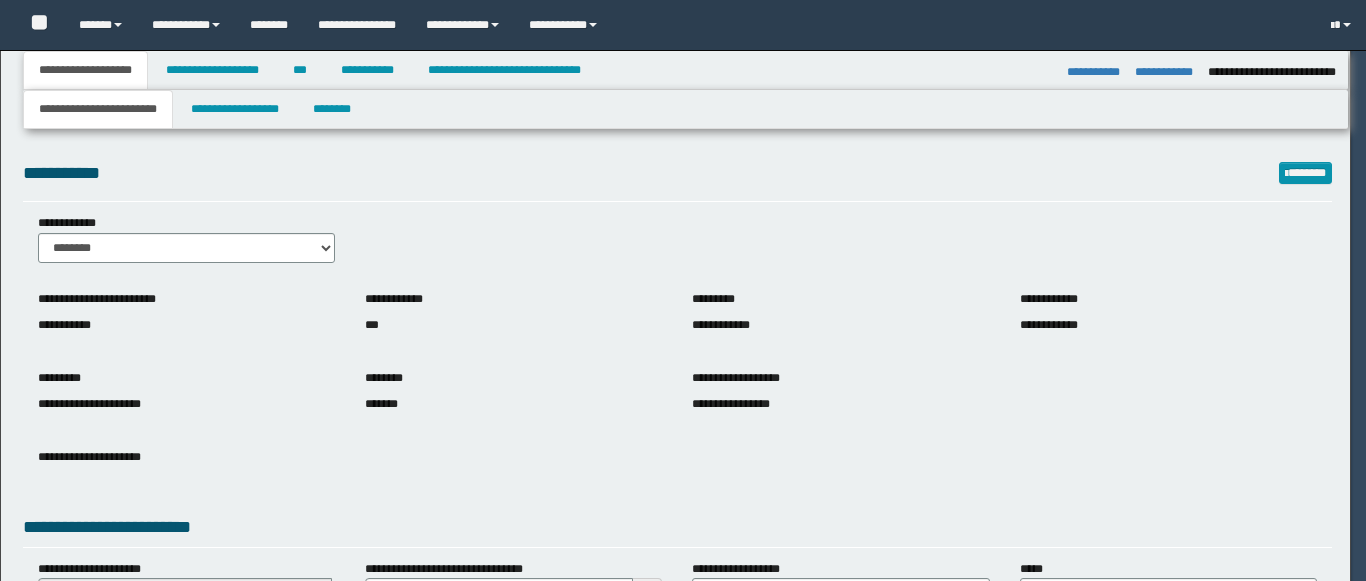 select on "*" 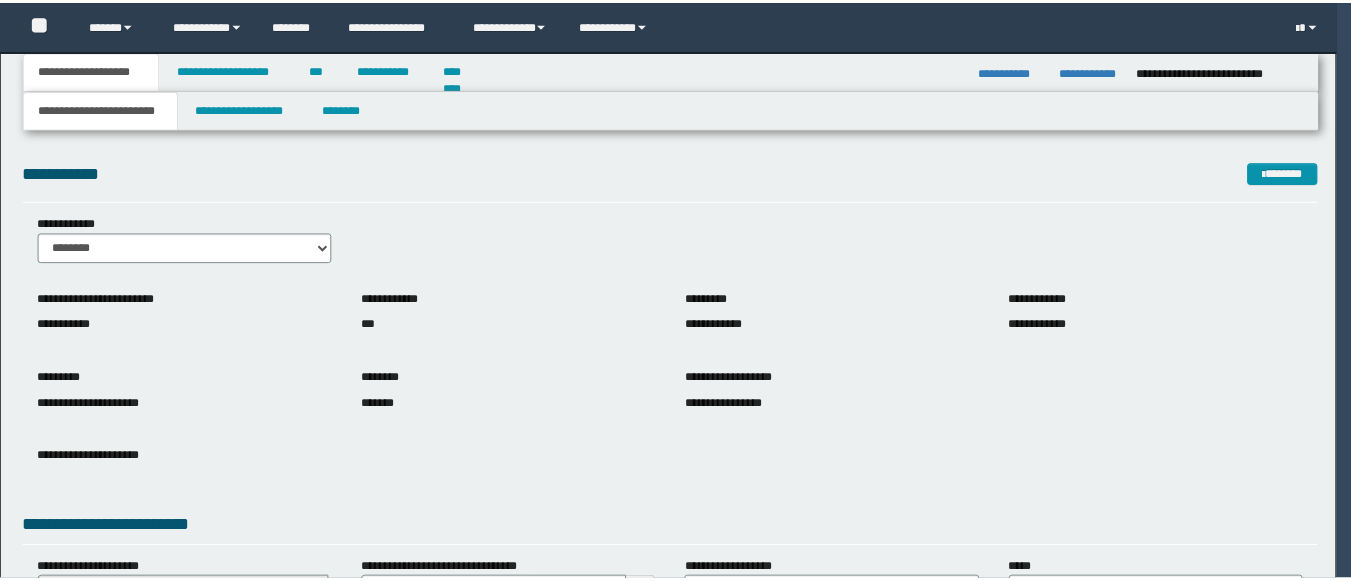 scroll, scrollTop: 0, scrollLeft: 0, axis: both 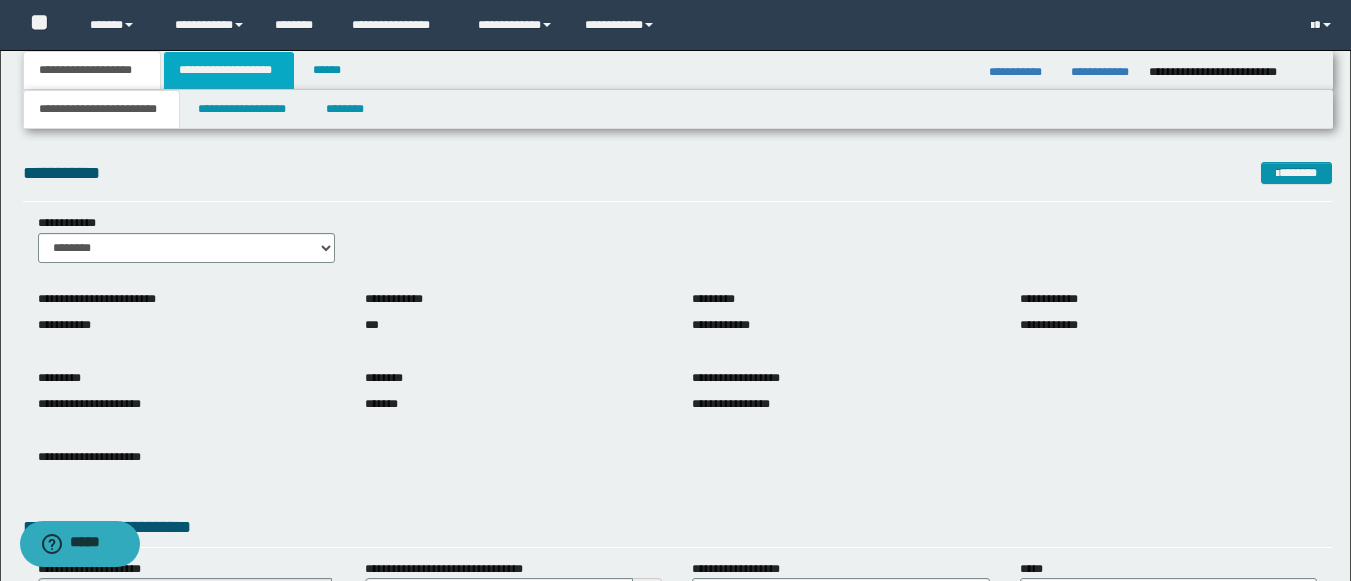 click on "**********" at bounding box center (229, 70) 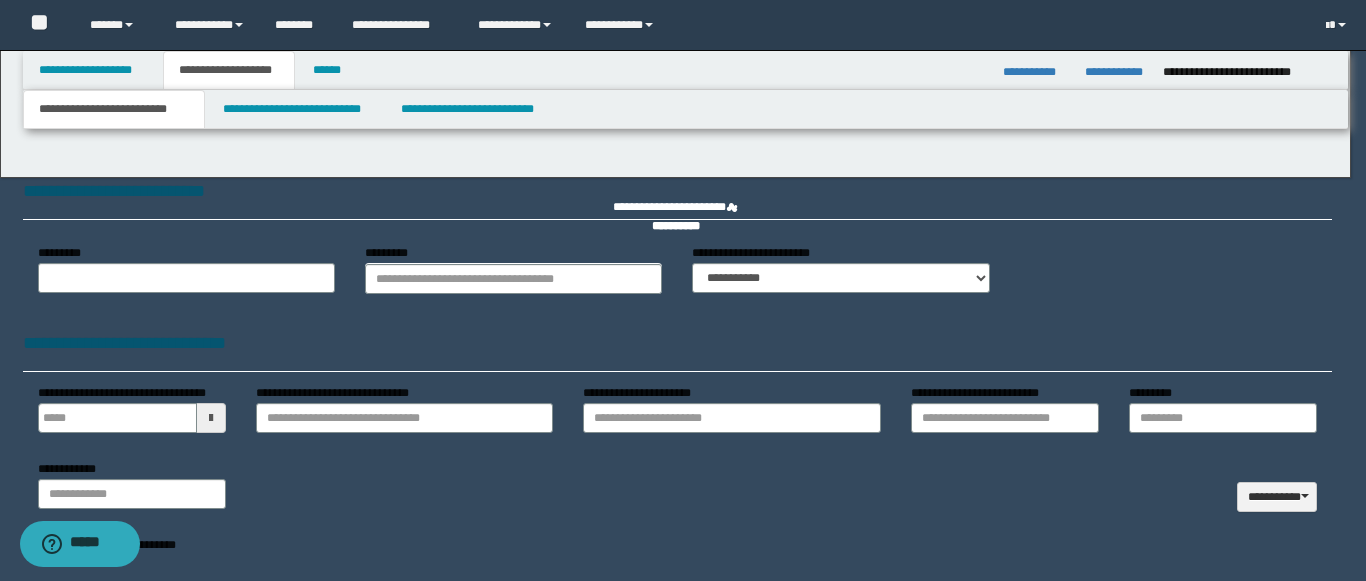 type 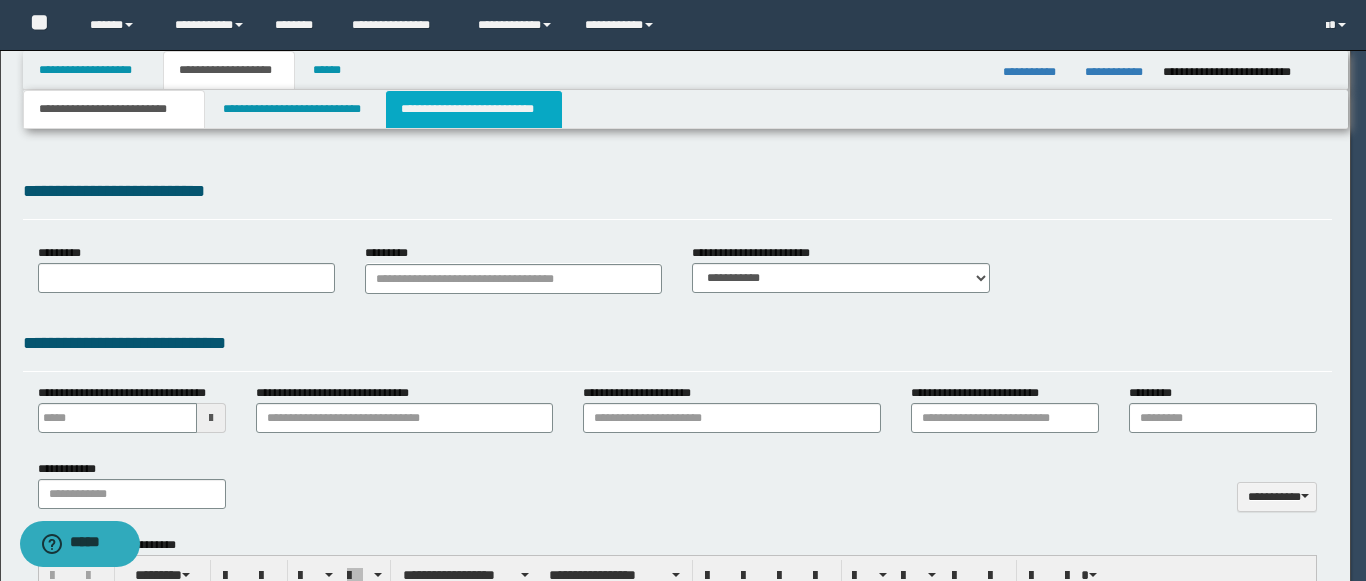 type on "**********" 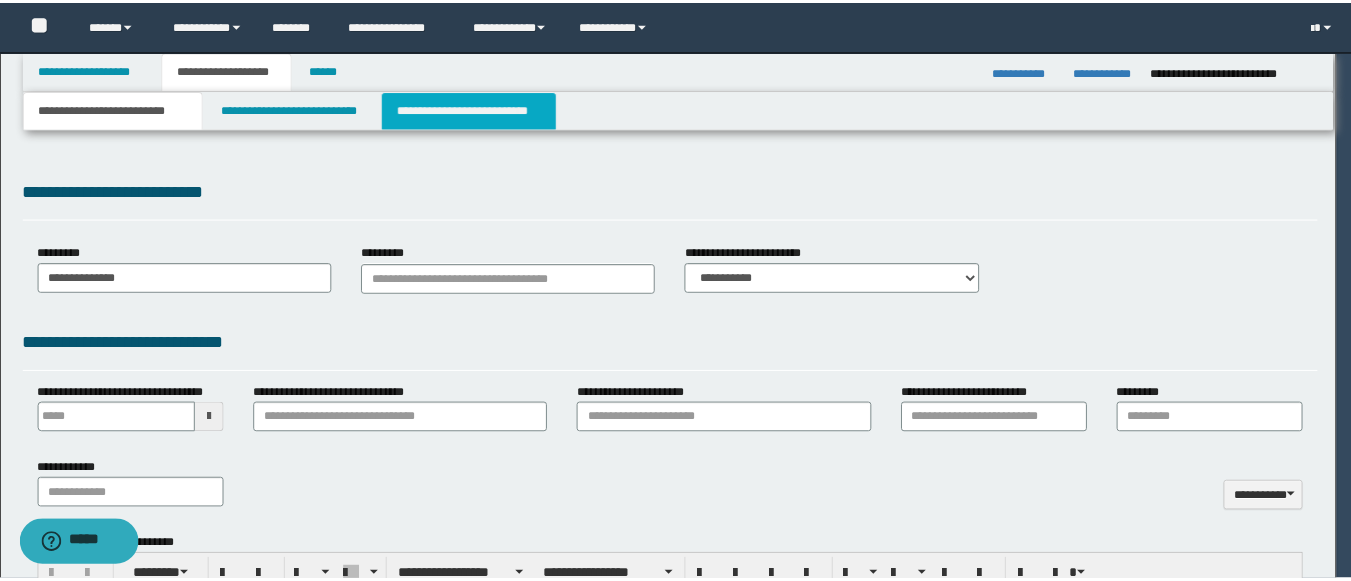 scroll, scrollTop: 0, scrollLeft: 0, axis: both 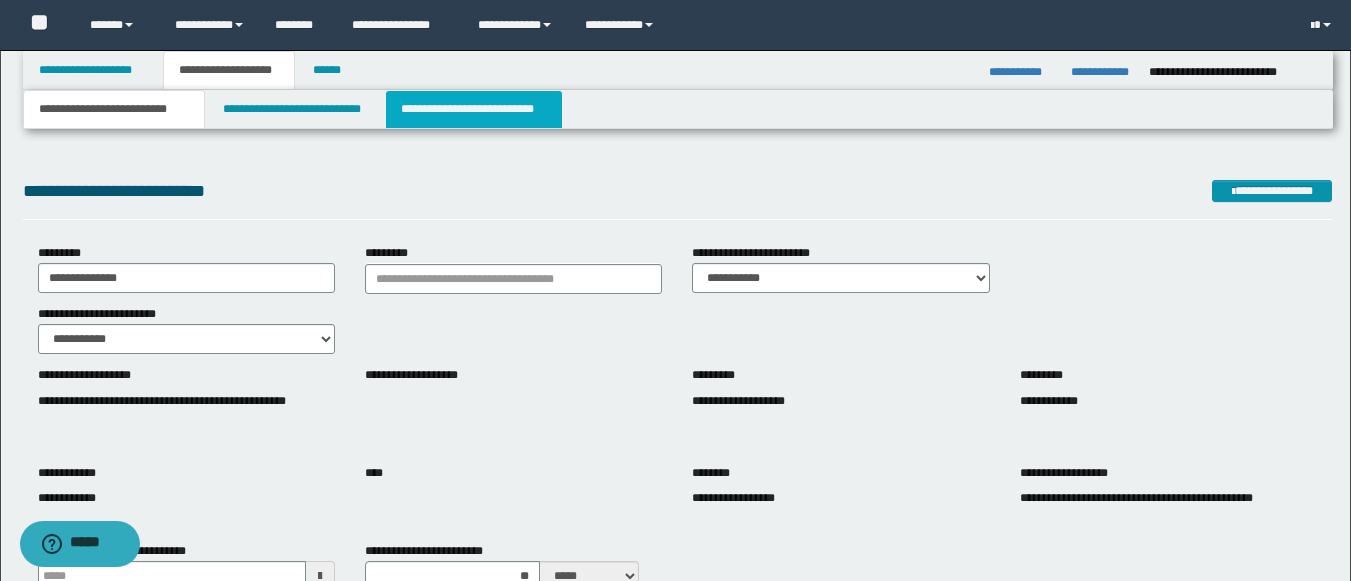 click on "**********" at bounding box center (474, 109) 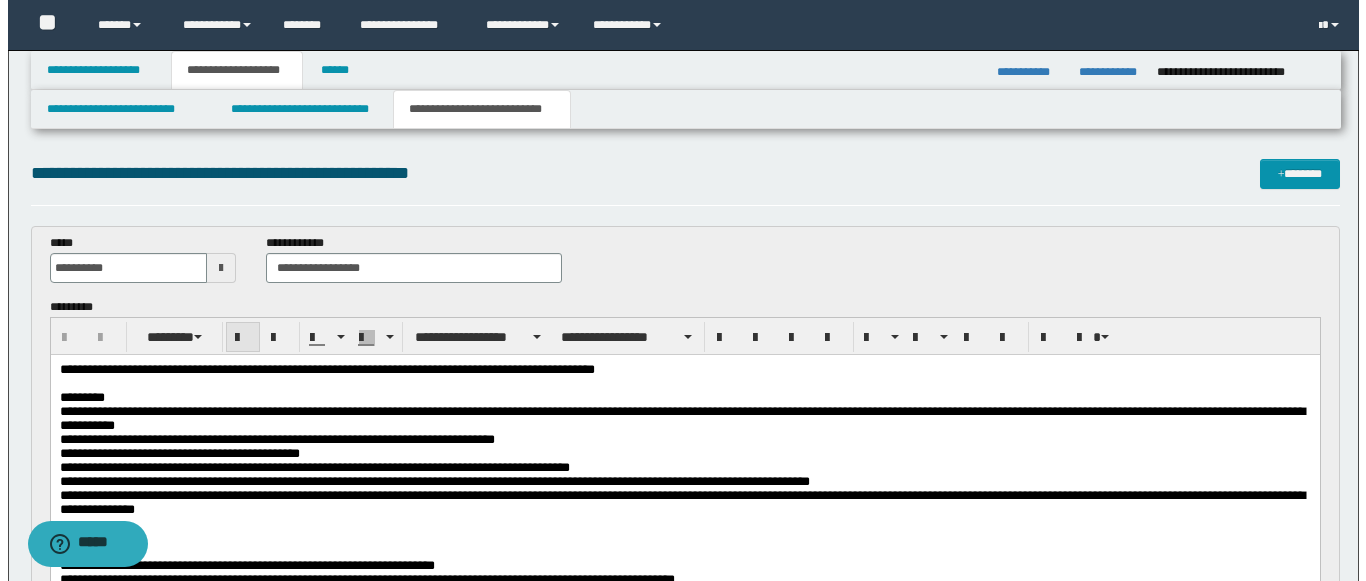 scroll, scrollTop: 0, scrollLeft: 0, axis: both 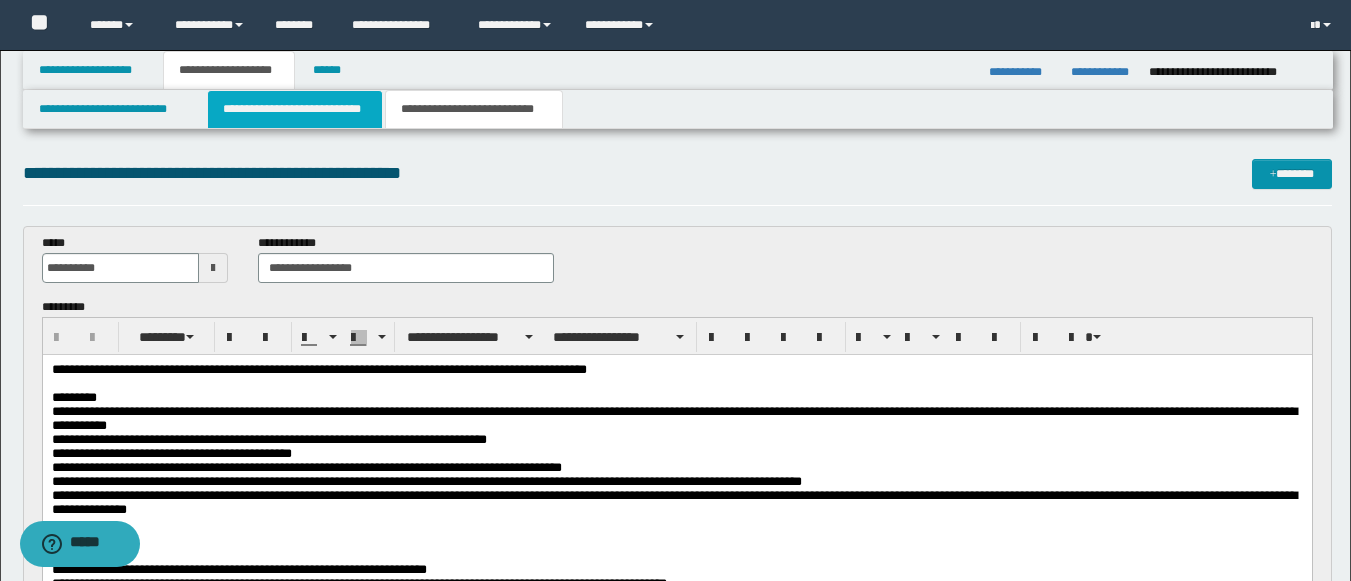 click on "**********" at bounding box center (295, 109) 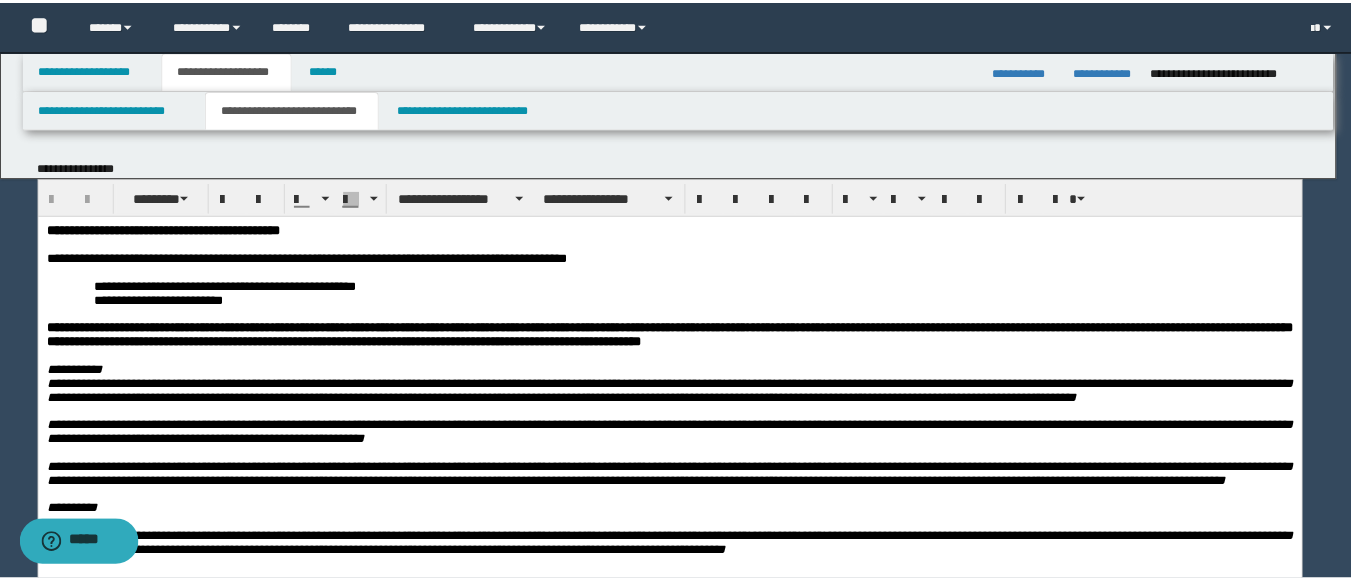 scroll, scrollTop: 0, scrollLeft: 0, axis: both 